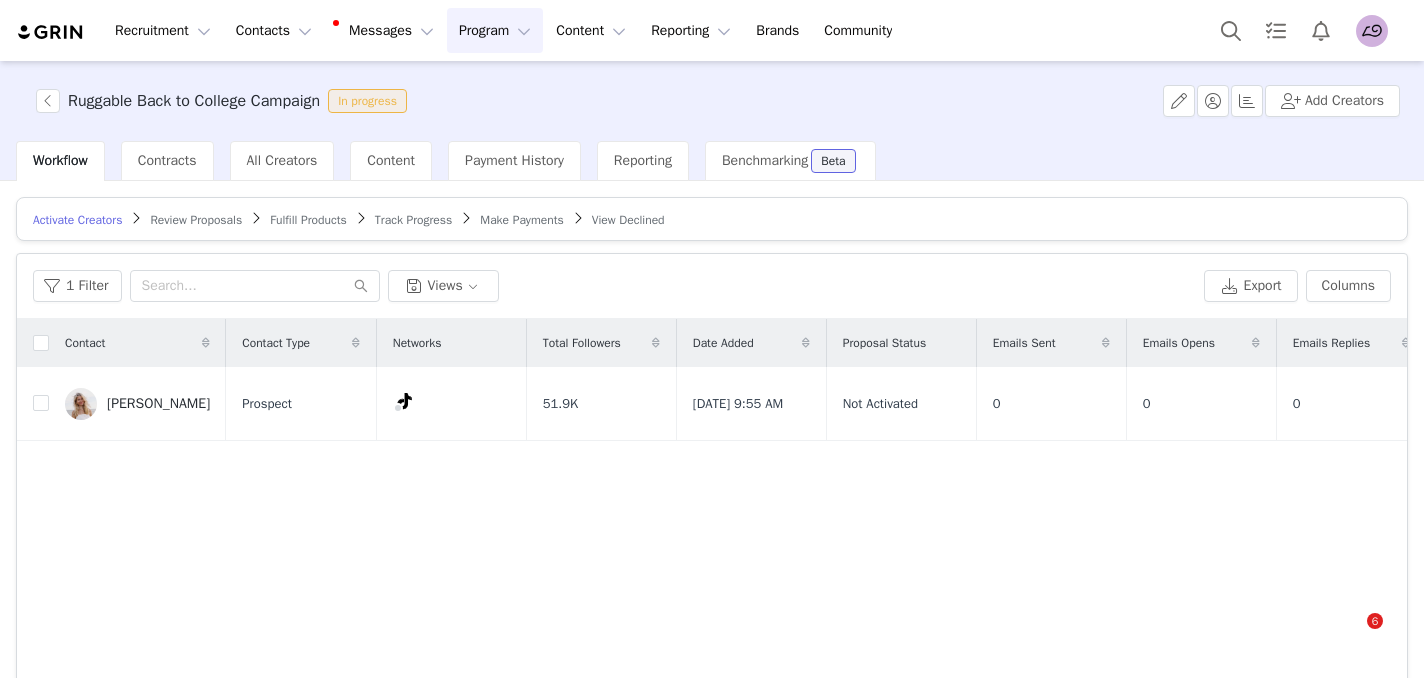 scroll, scrollTop: 0, scrollLeft: 0, axis: both 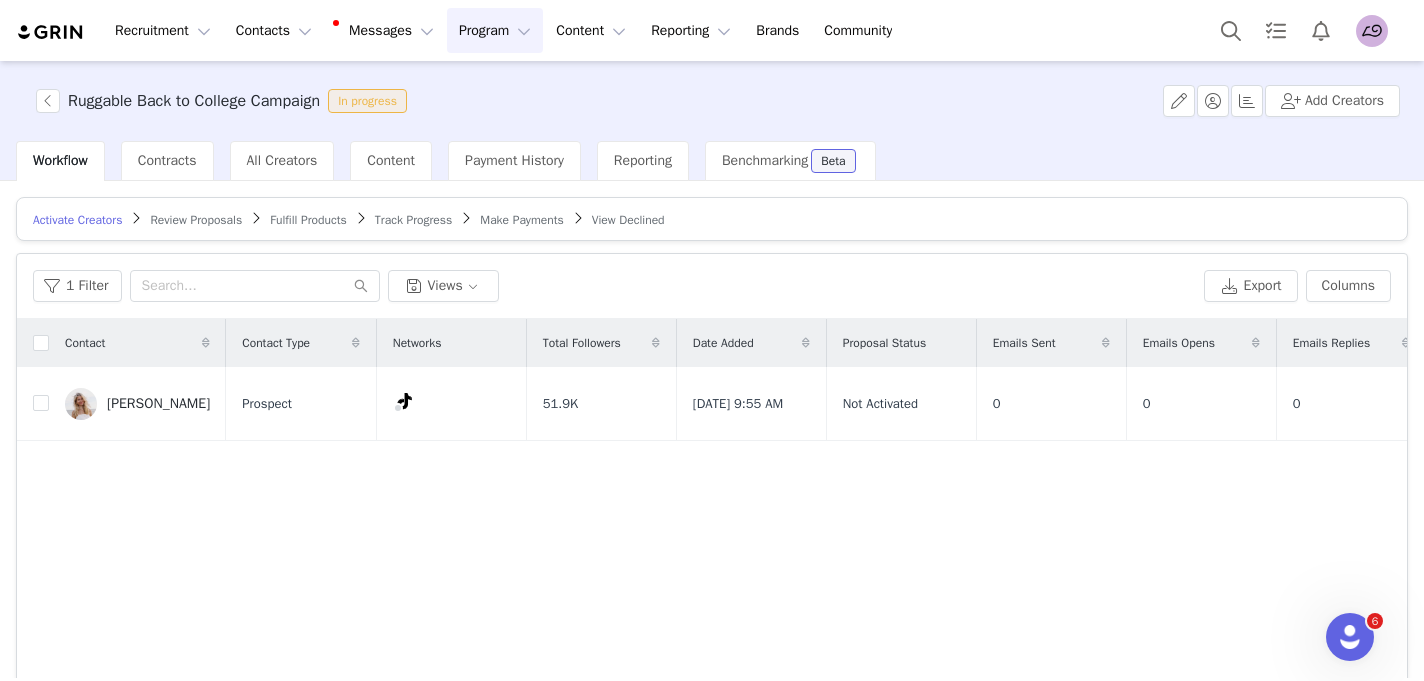 click on "Review Proposals" at bounding box center [196, 220] 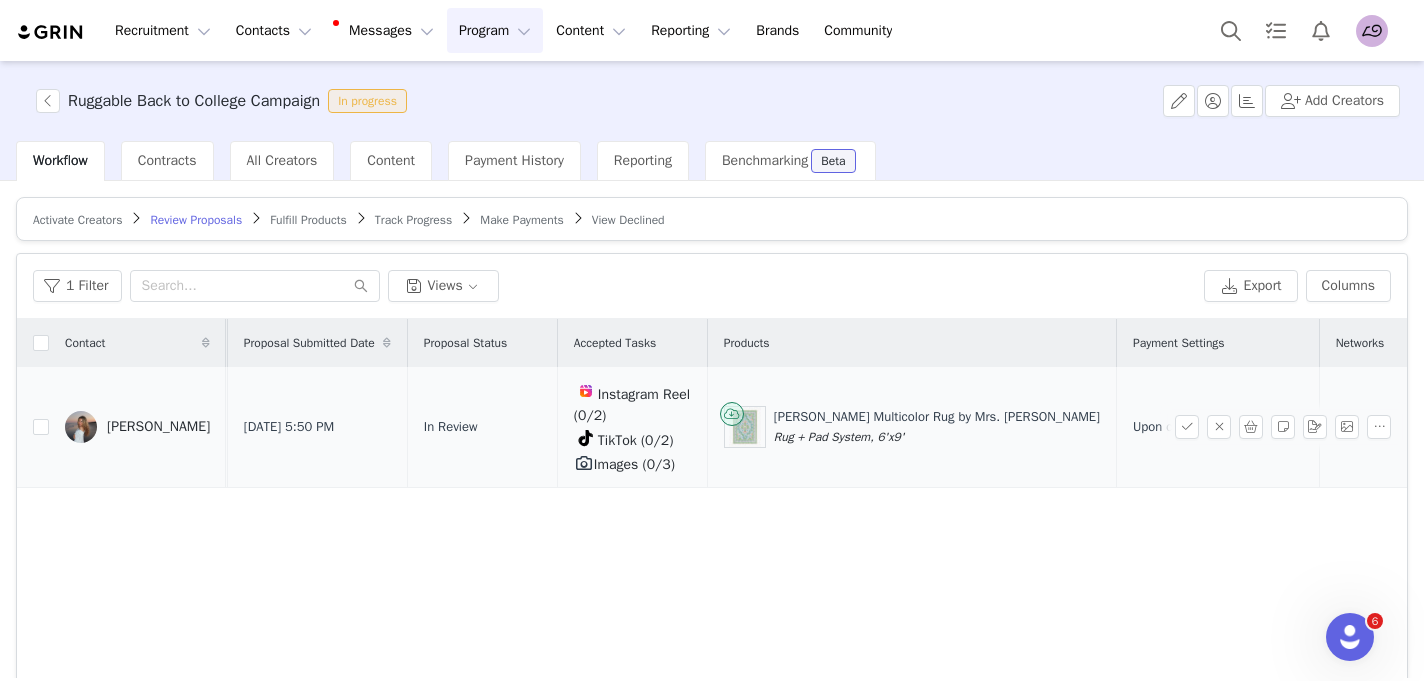 scroll, scrollTop: 0, scrollLeft: 271, axis: horizontal 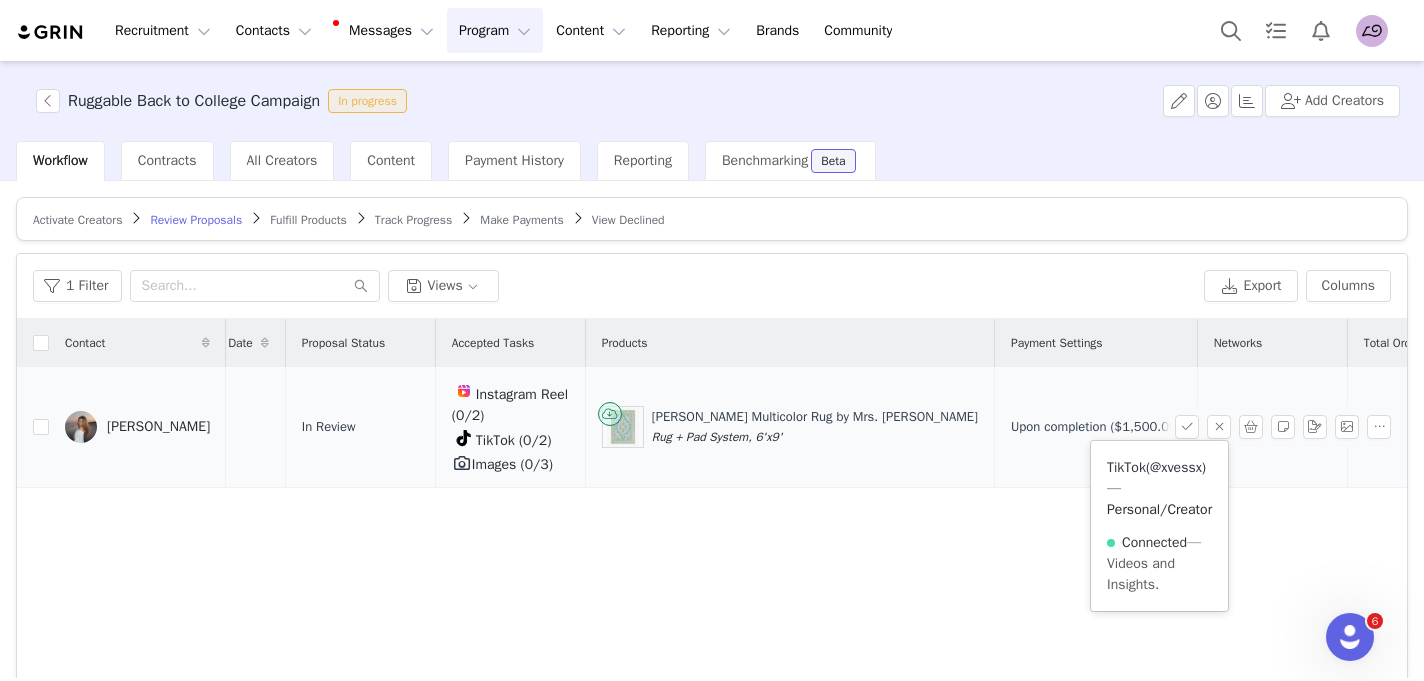 click on "@xvessx" at bounding box center [1176, 467] 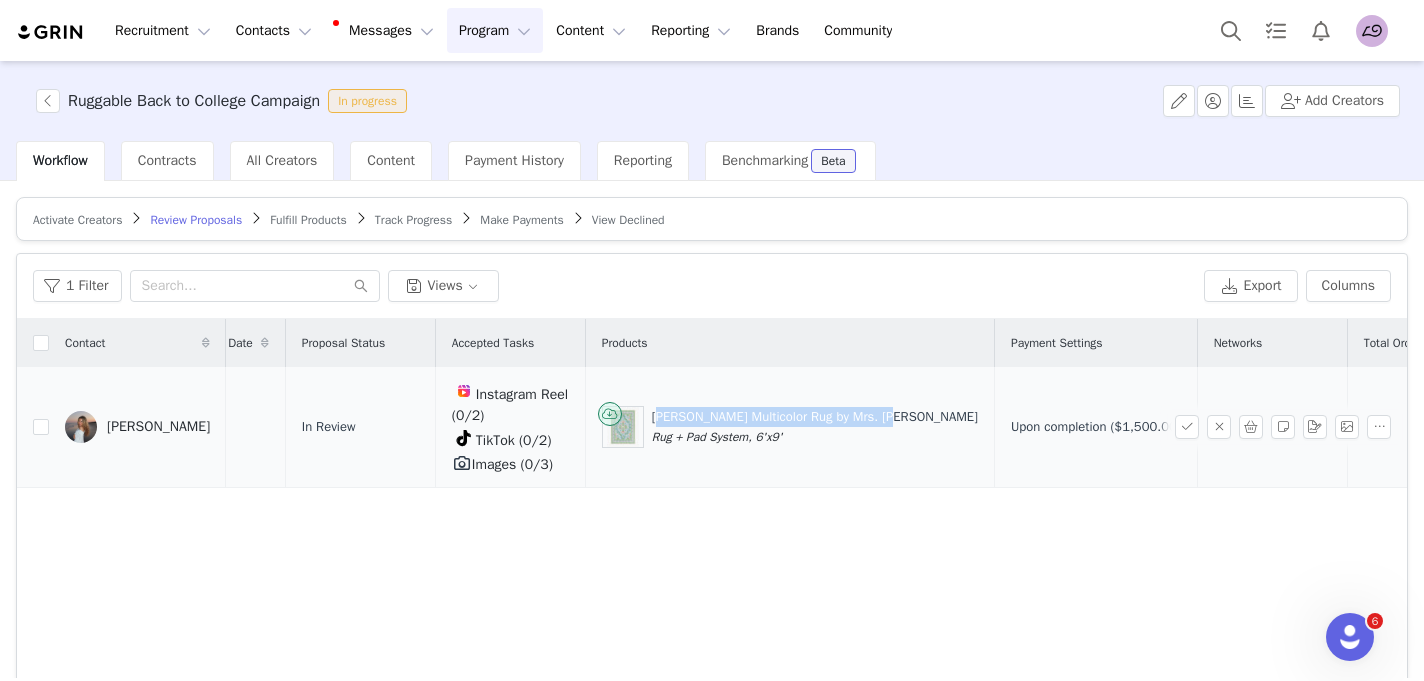 drag, startPoint x: 887, startPoint y: 418, endPoint x: 646, endPoint y: 420, distance: 241.0083 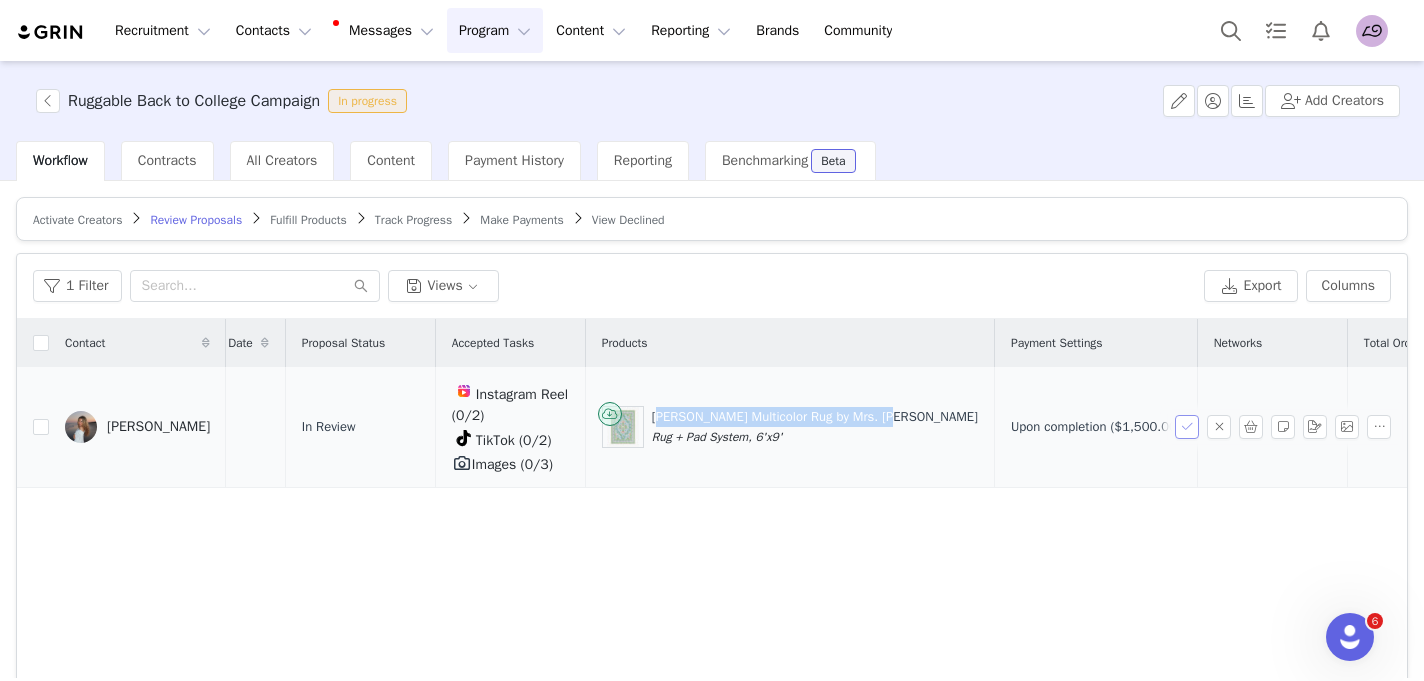 click at bounding box center (1187, 427) 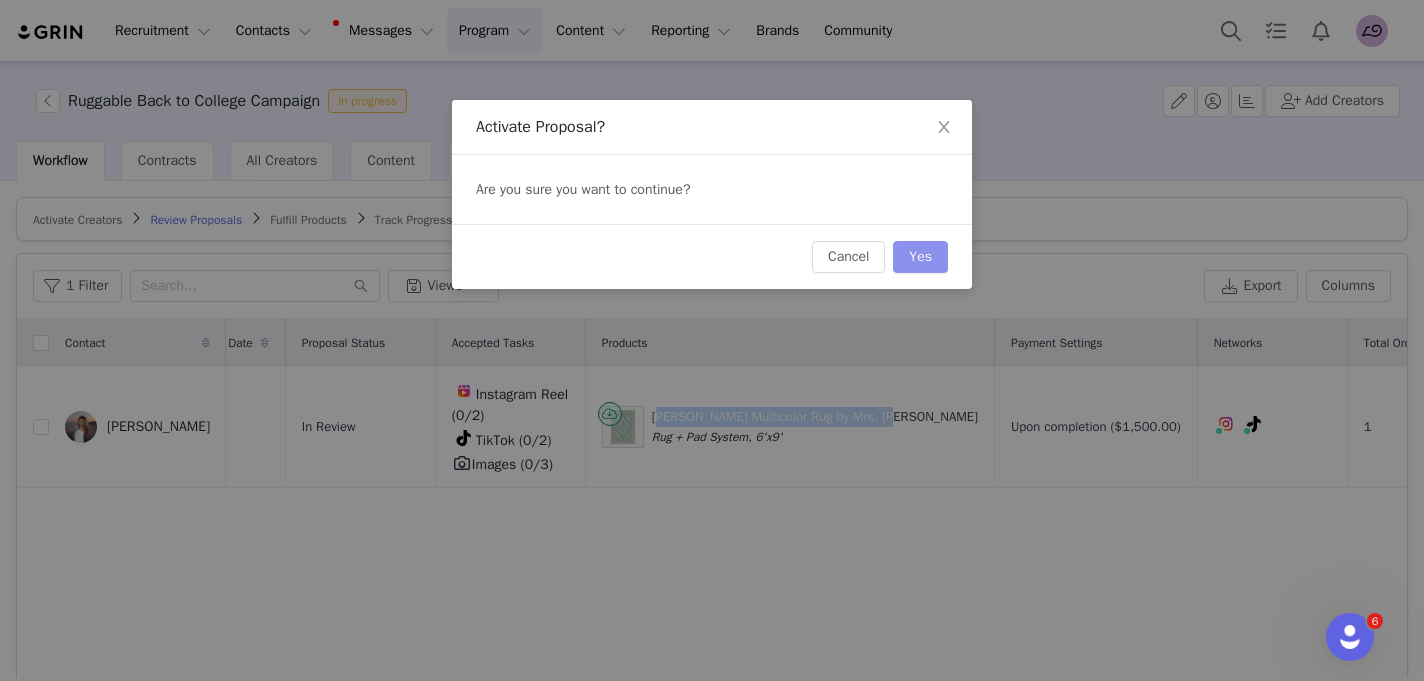 click on "Yes" at bounding box center (920, 257) 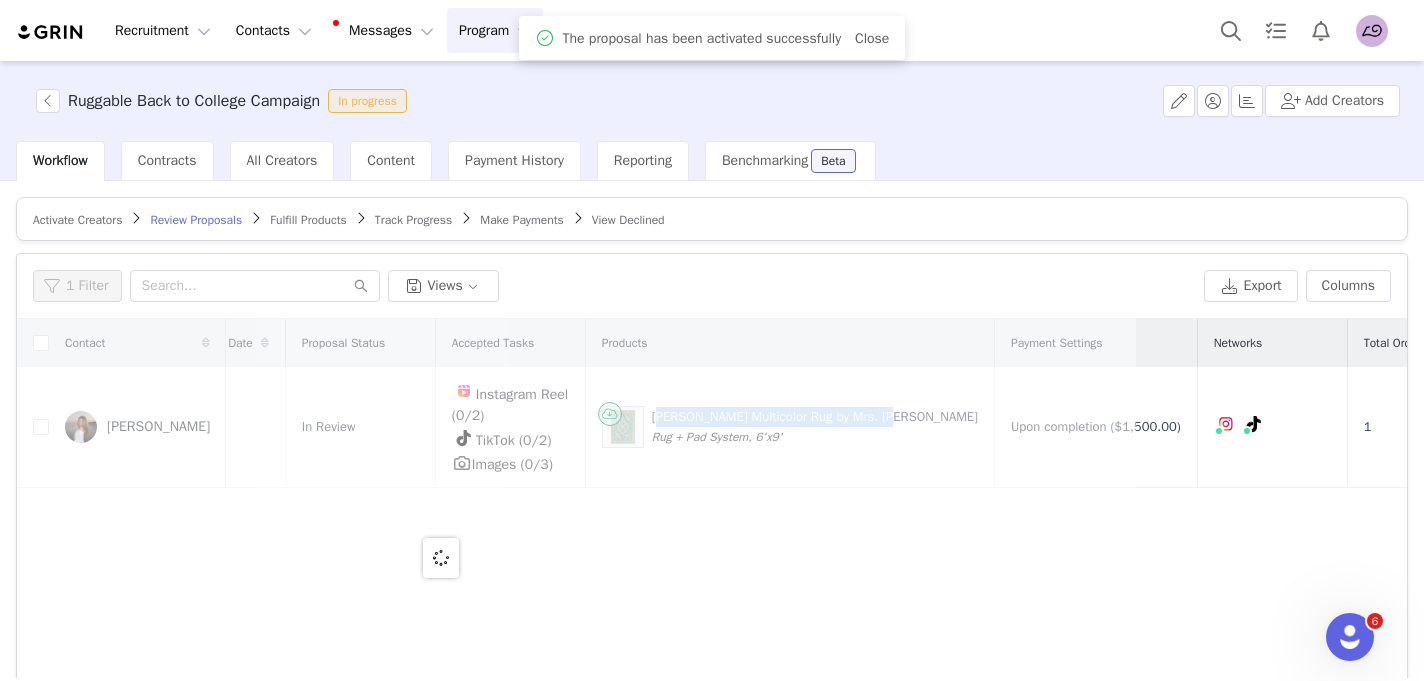 scroll, scrollTop: 0, scrollLeft: 0, axis: both 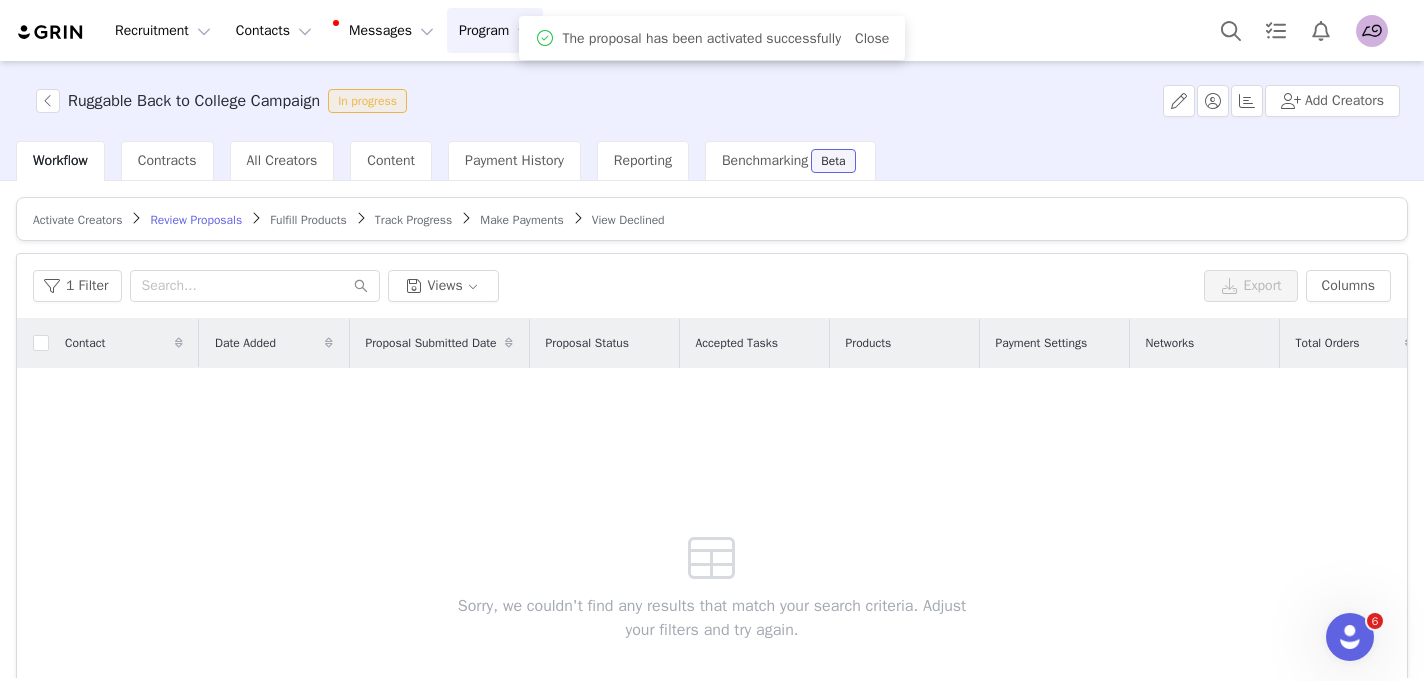 click on "Fulfill Products" at bounding box center [308, 220] 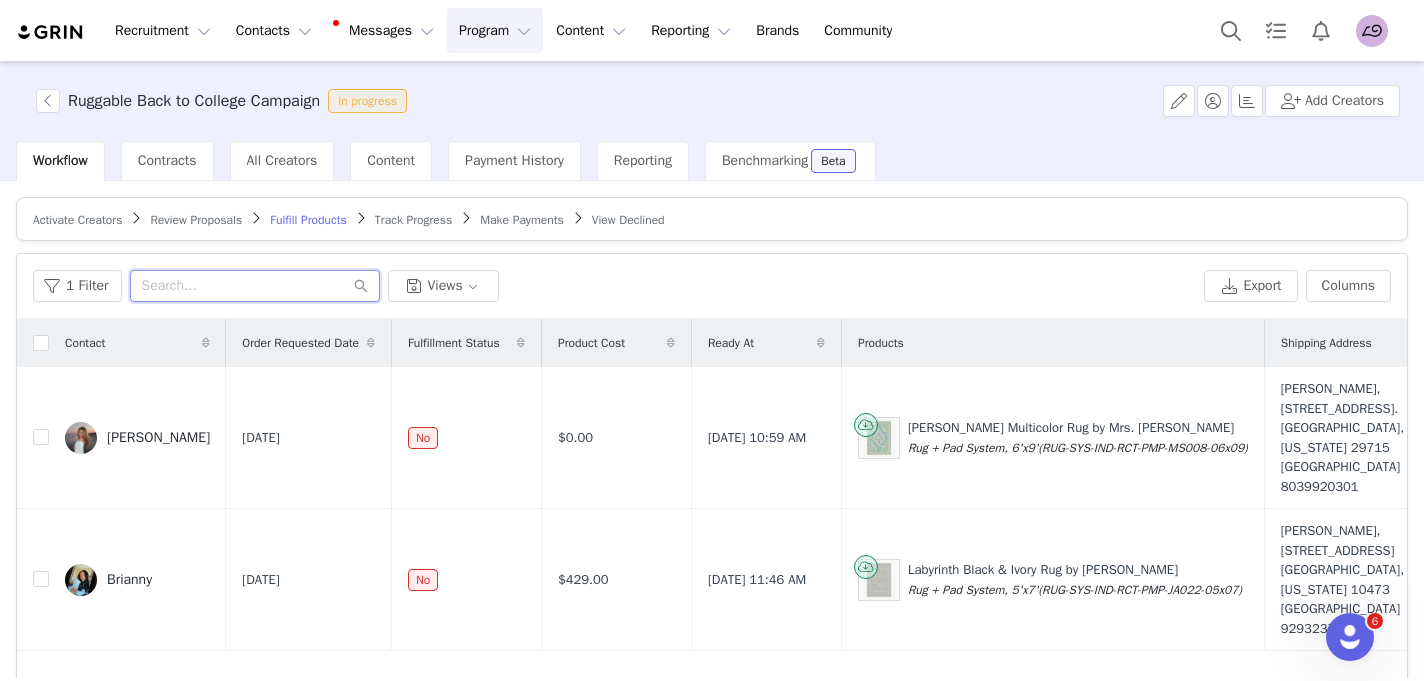 click at bounding box center (255, 286) 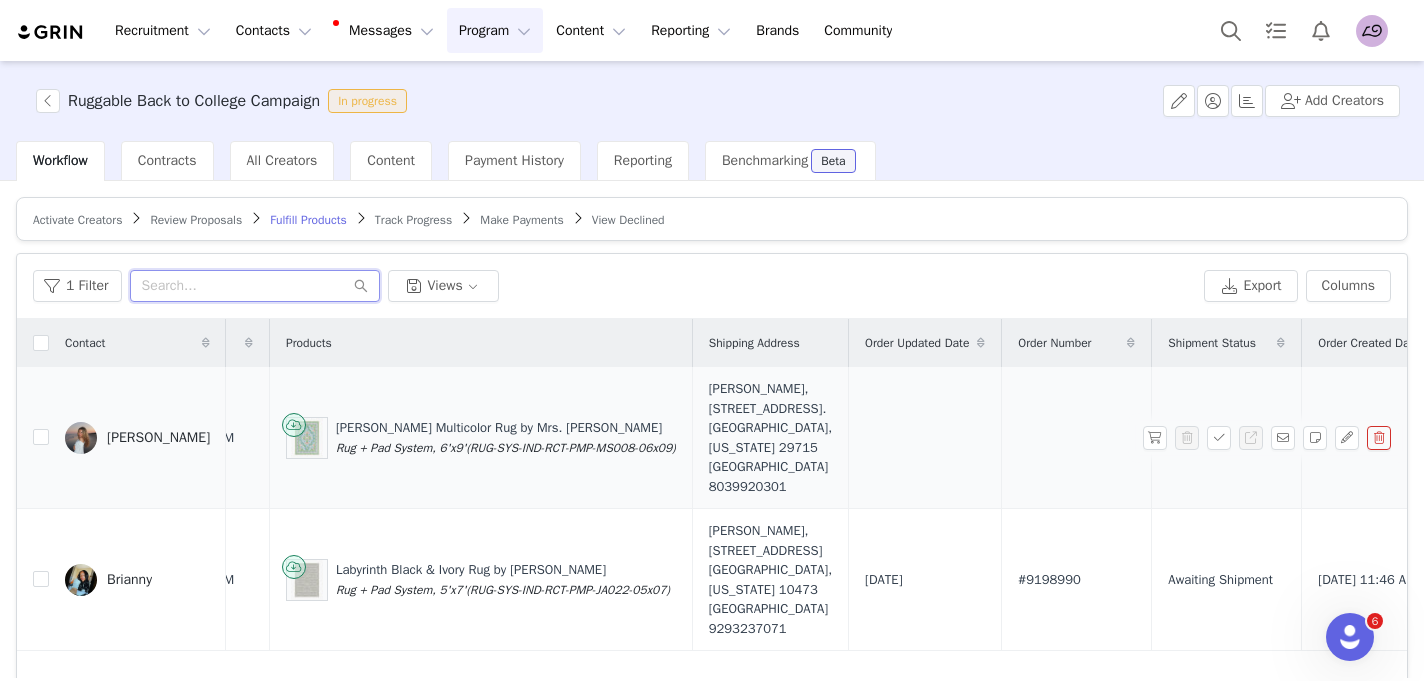 scroll, scrollTop: 0, scrollLeft: 681, axis: horizontal 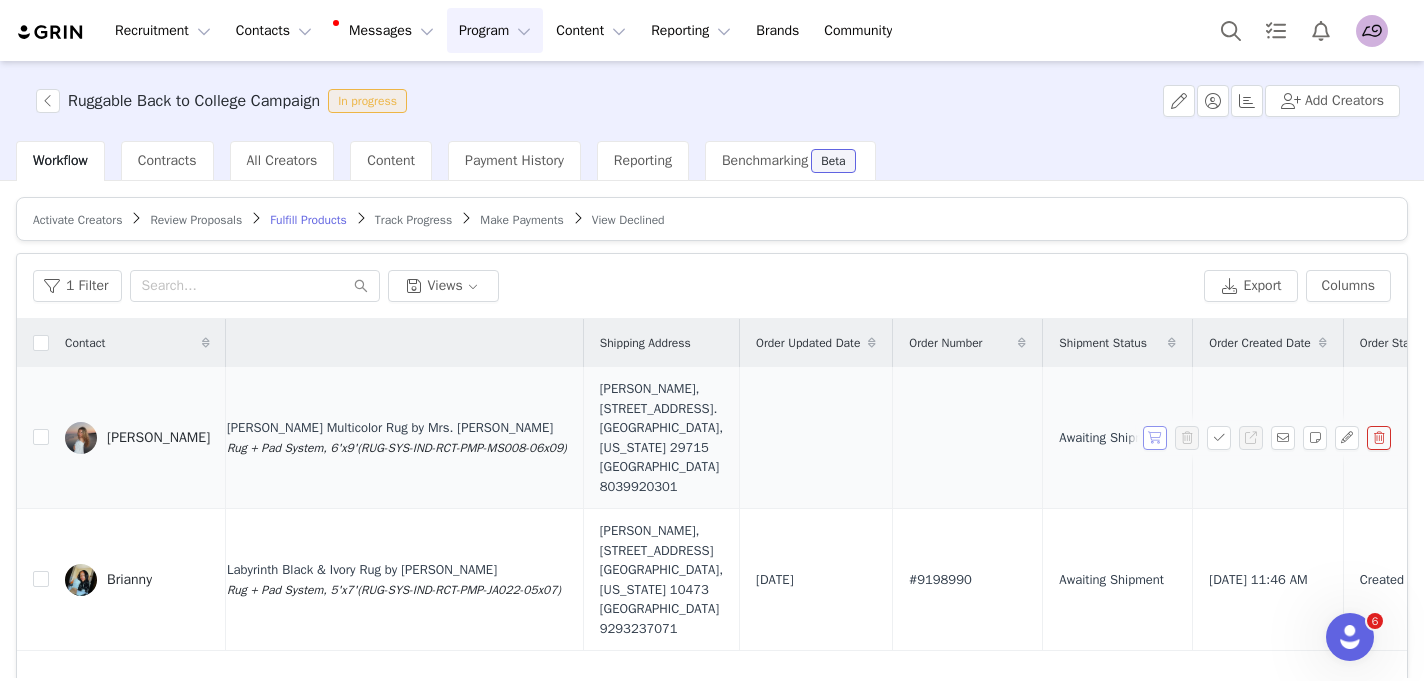 click at bounding box center (1155, 438) 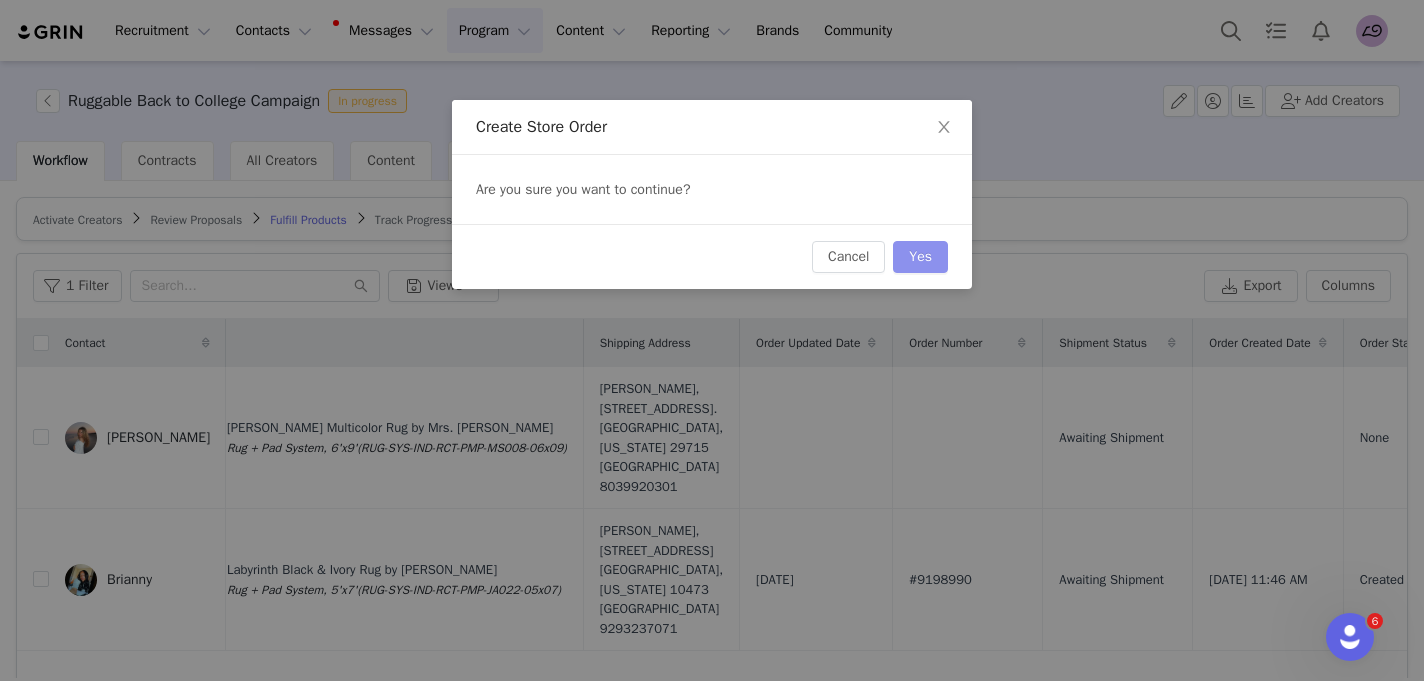 click on "Yes" at bounding box center [920, 257] 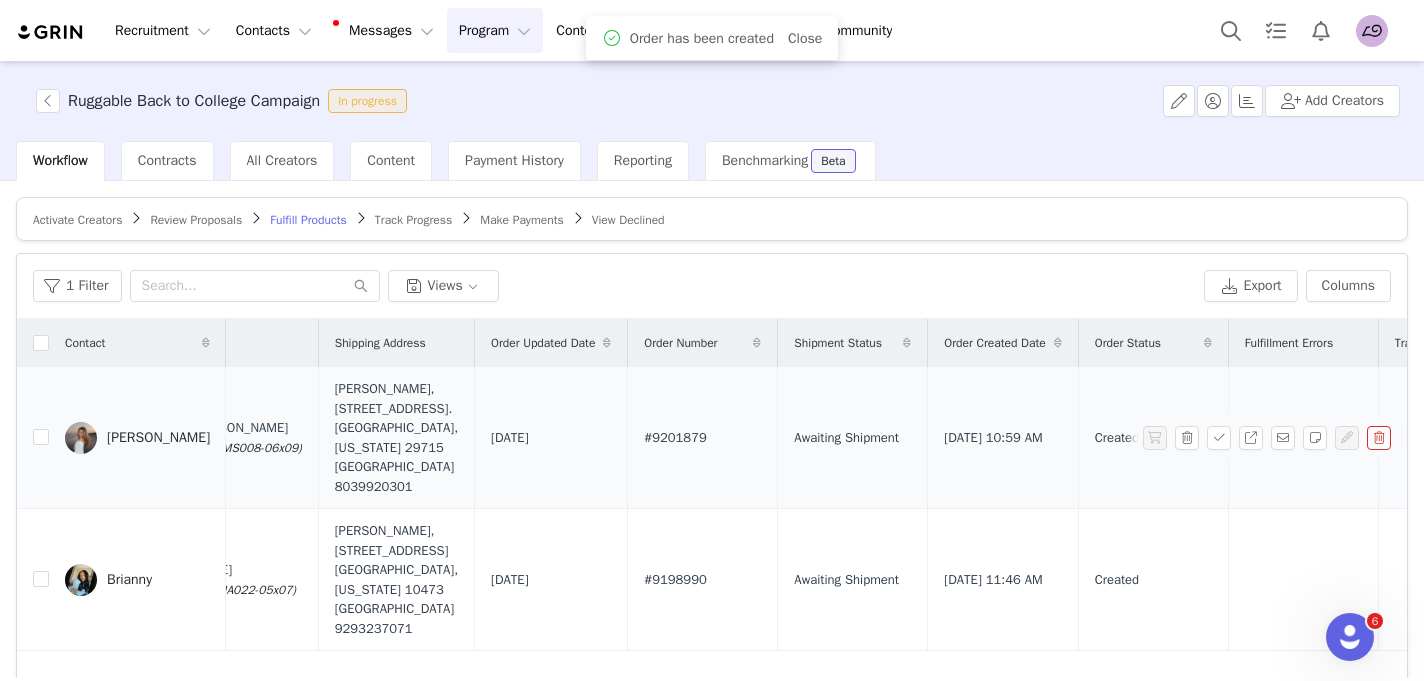 scroll, scrollTop: 0, scrollLeft: 976, axis: horizontal 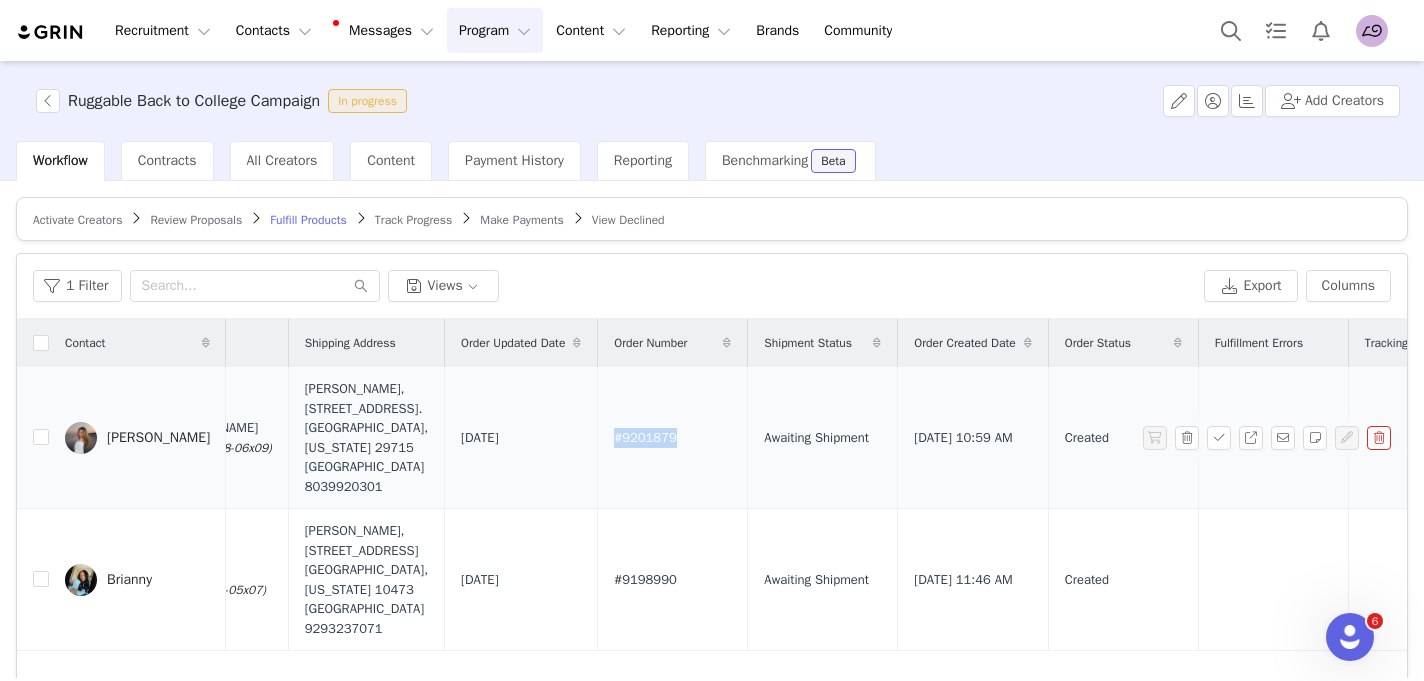 drag, startPoint x: 732, startPoint y: 439, endPoint x: 650, endPoint y: 441, distance: 82.02438 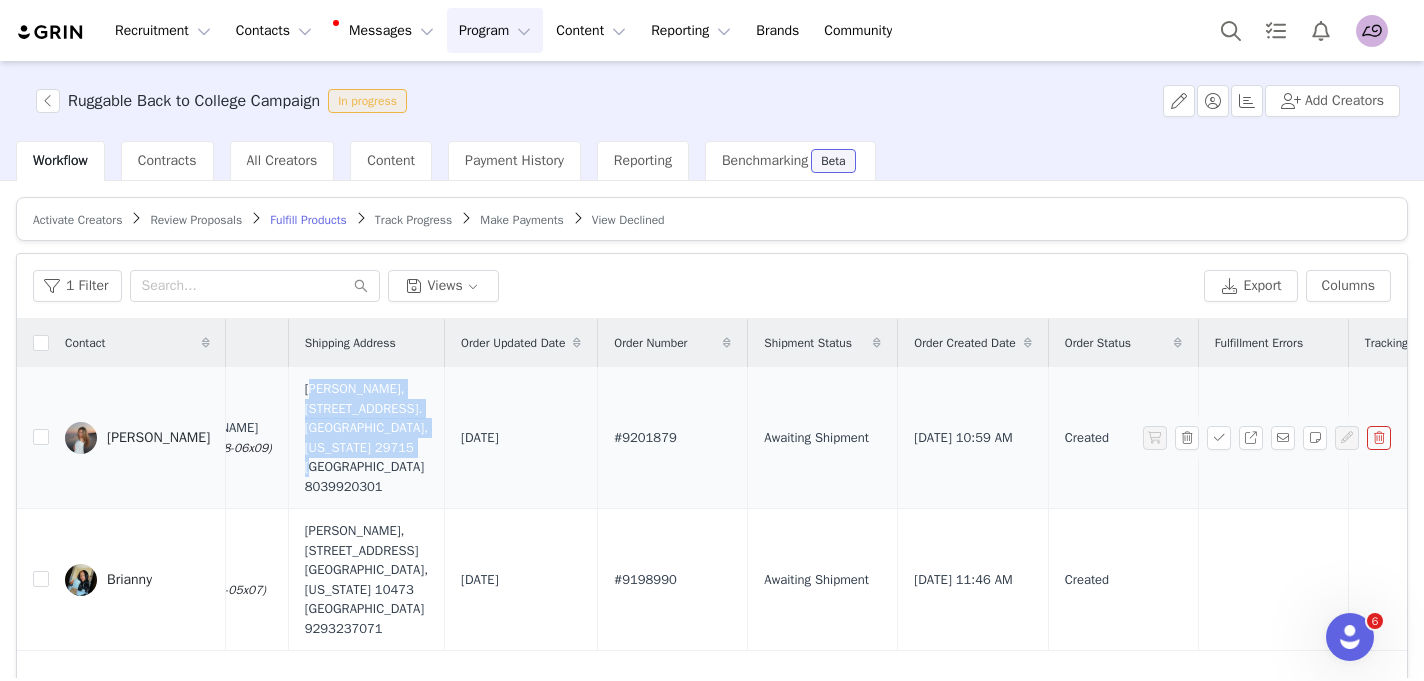 drag, startPoint x: 425, startPoint y: 454, endPoint x: 342, endPoint y: 382, distance: 109.877205 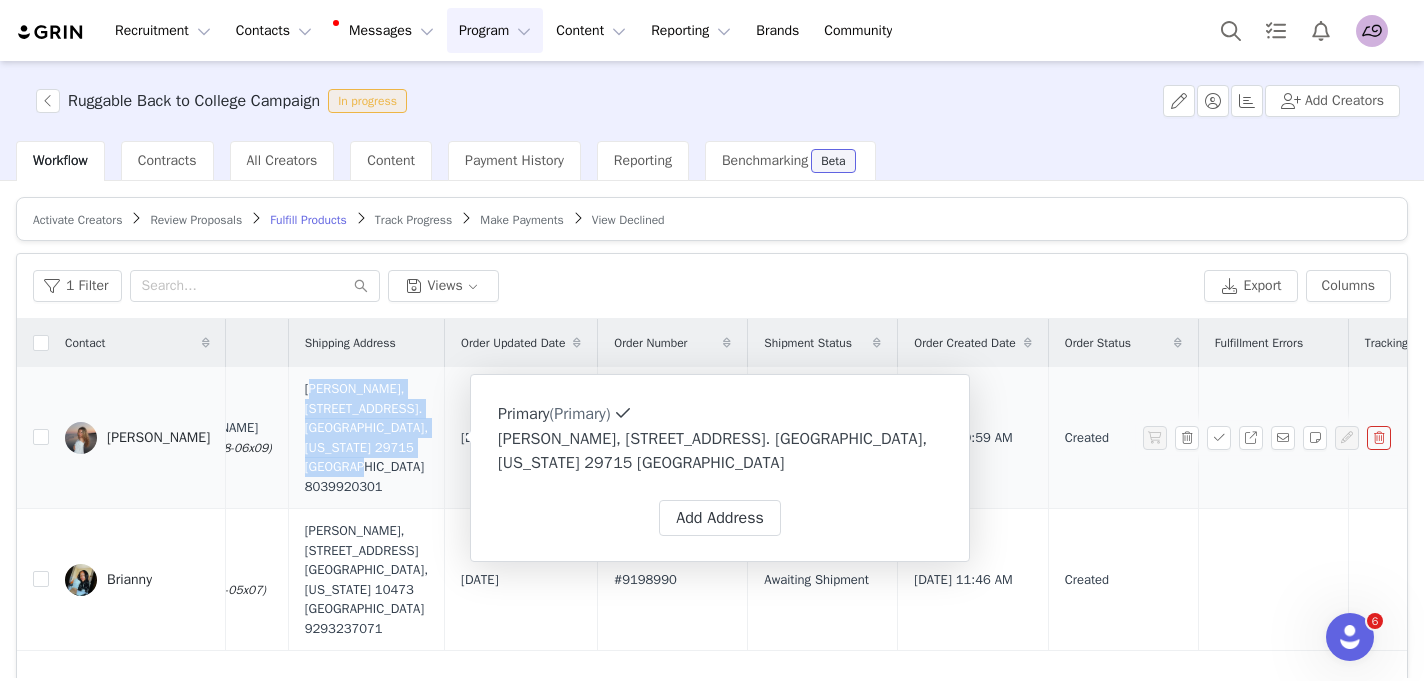 drag, startPoint x: 388, startPoint y: 463, endPoint x: 351, endPoint y: 370, distance: 100.08996 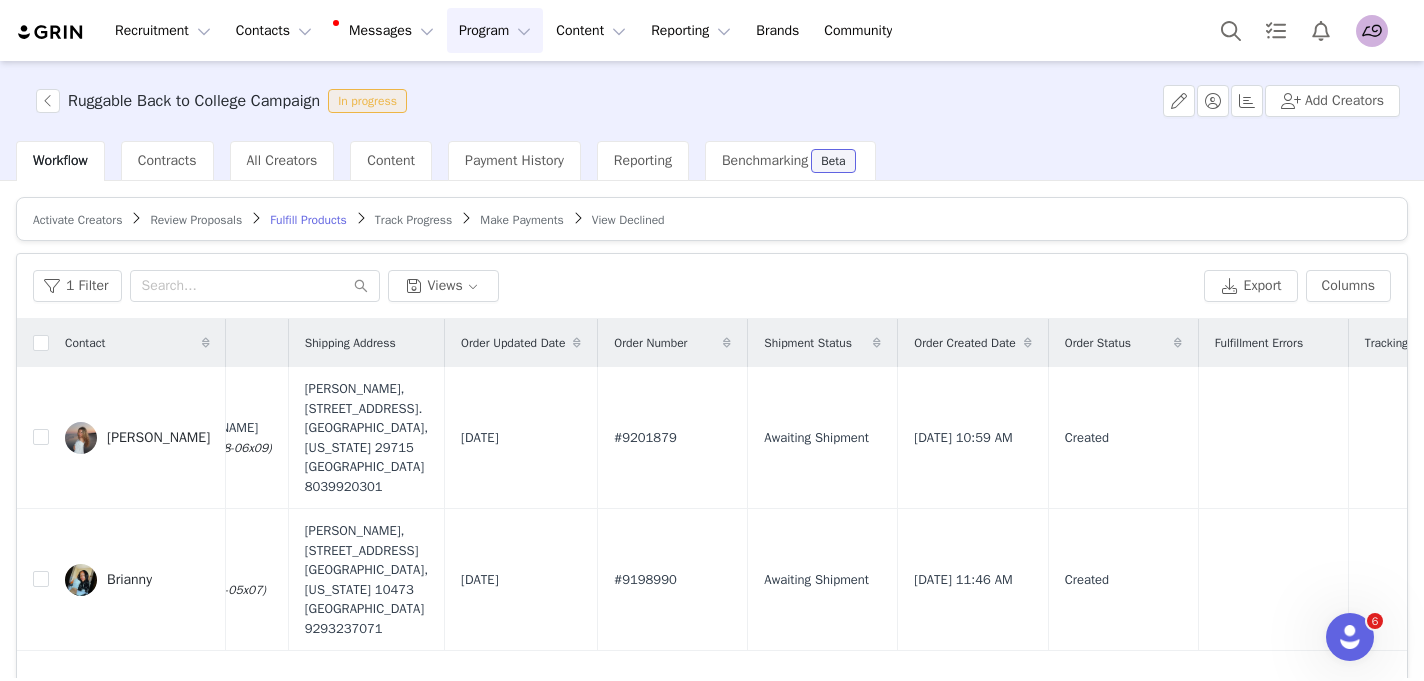 click on "1 Filter Views" at bounding box center [614, 286] 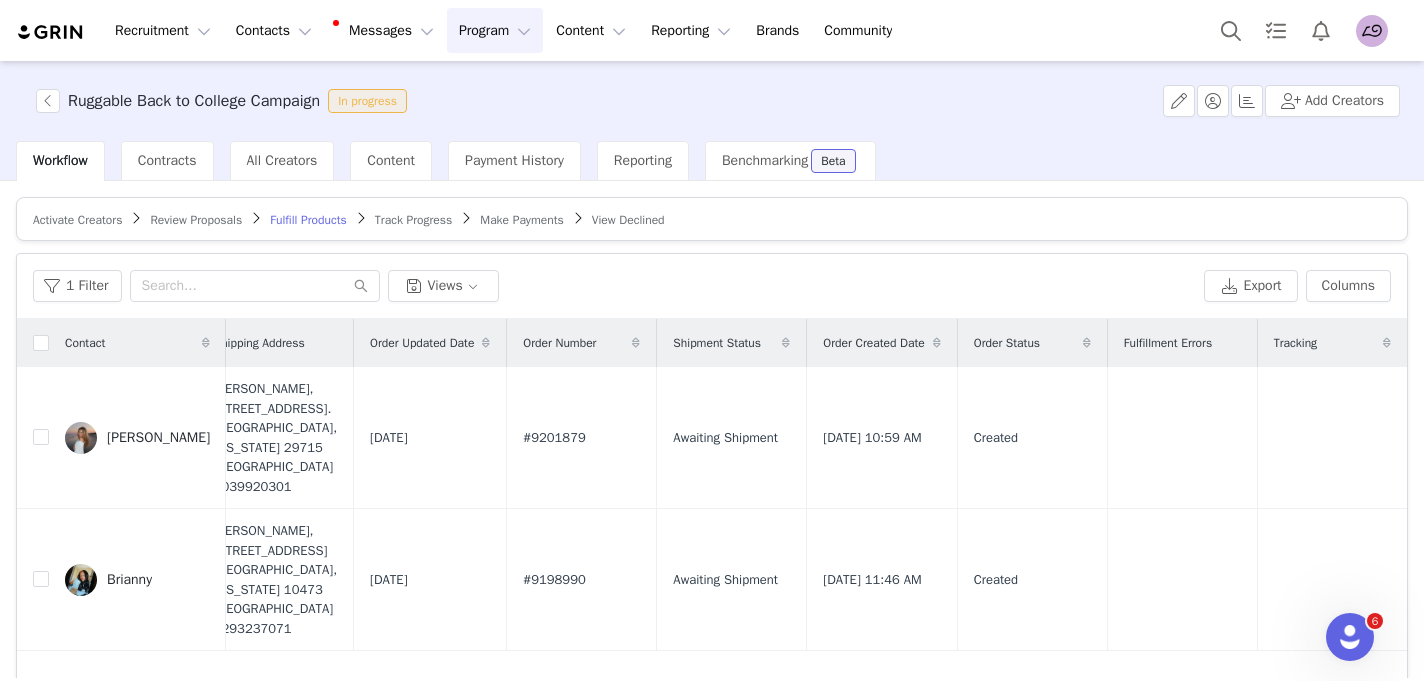 scroll, scrollTop: 0, scrollLeft: 1129, axis: horizontal 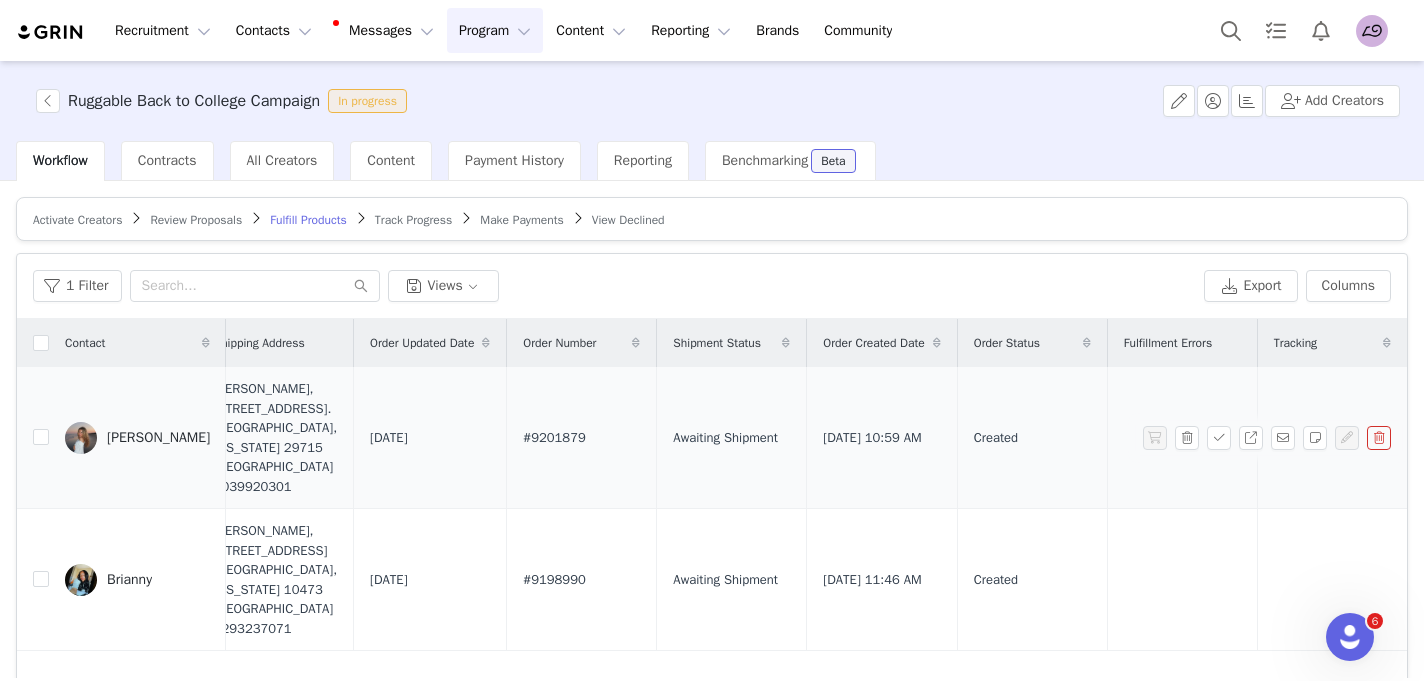 click on "[PERSON_NAME]" at bounding box center [158, 438] 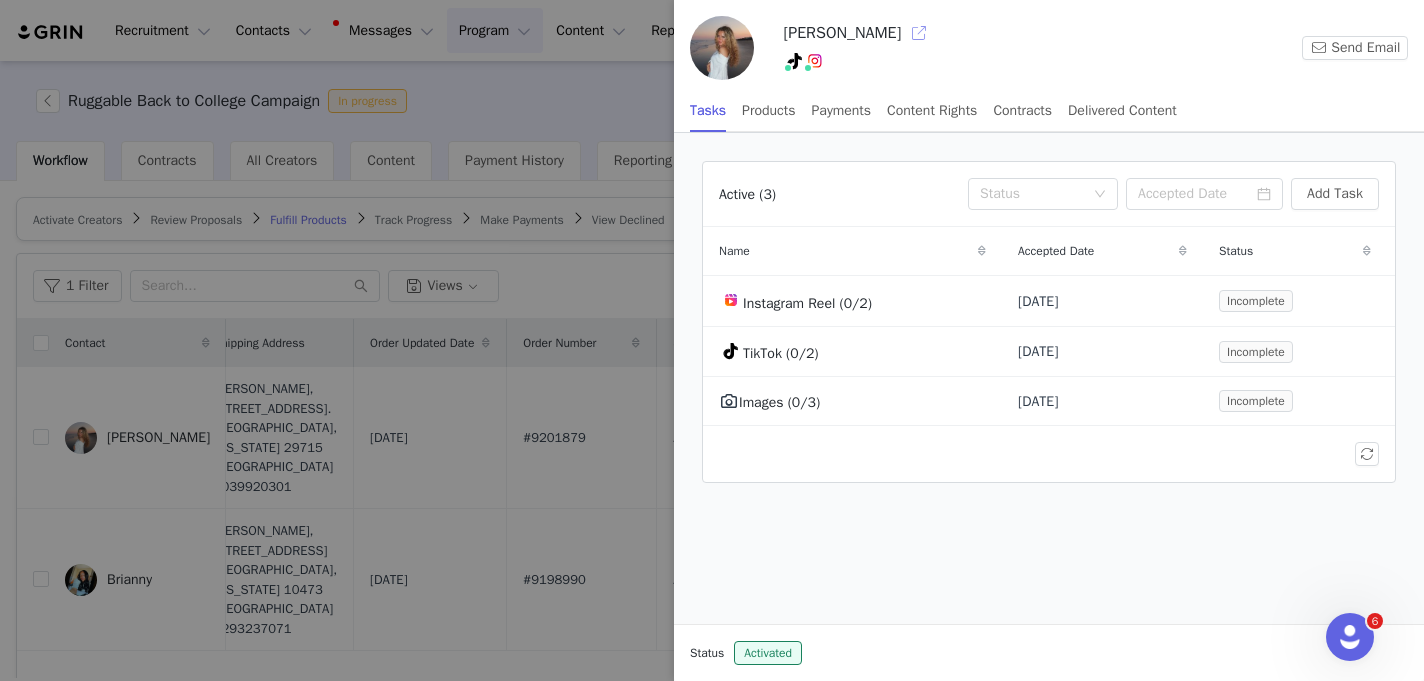 click at bounding box center (919, 33) 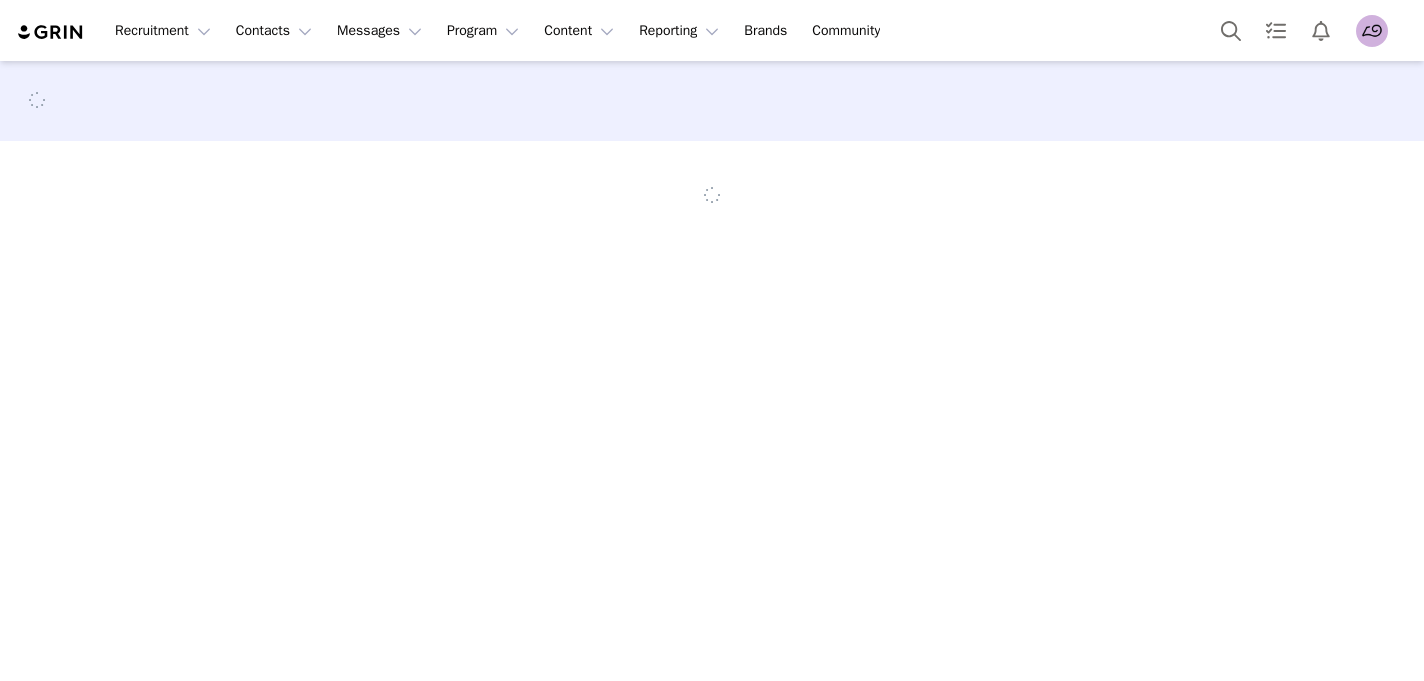 scroll, scrollTop: 0, scrollLeft: 0, axis: both 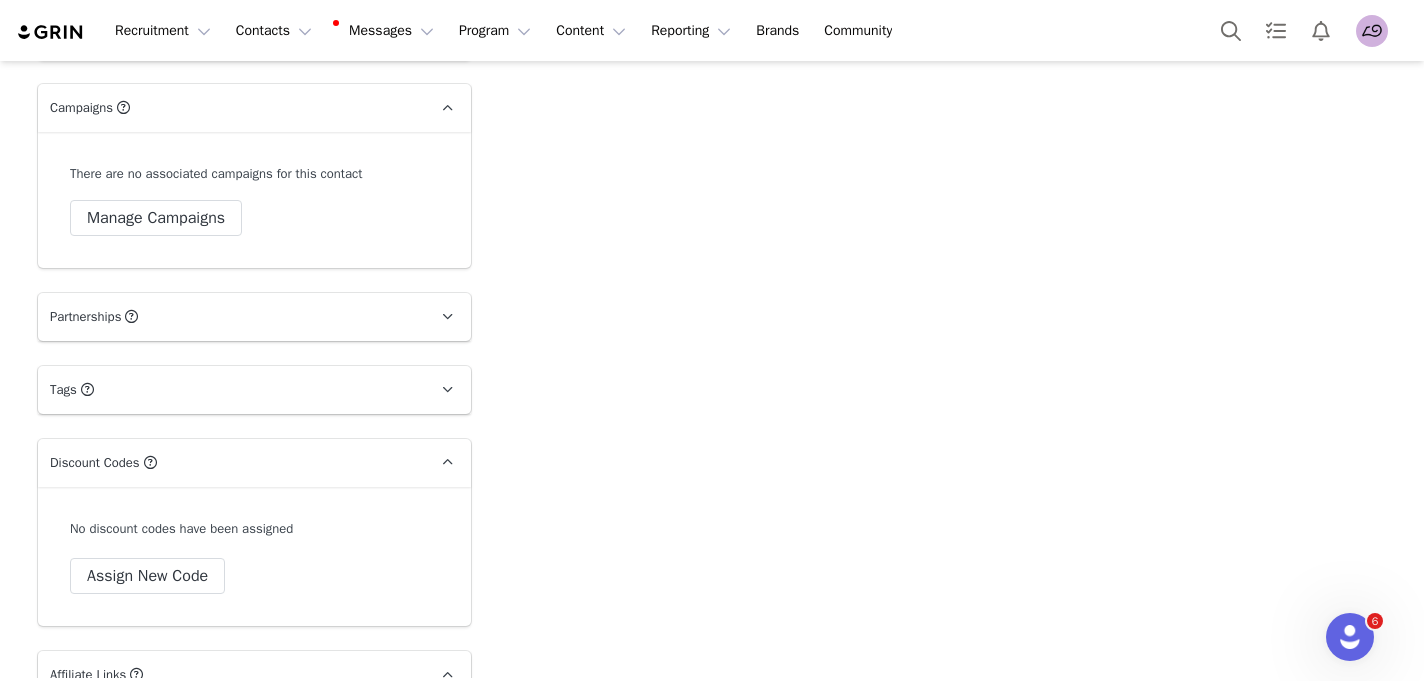 click on "No discount codes have been assigned  Assign New Code" at bounding box center (254, 557) 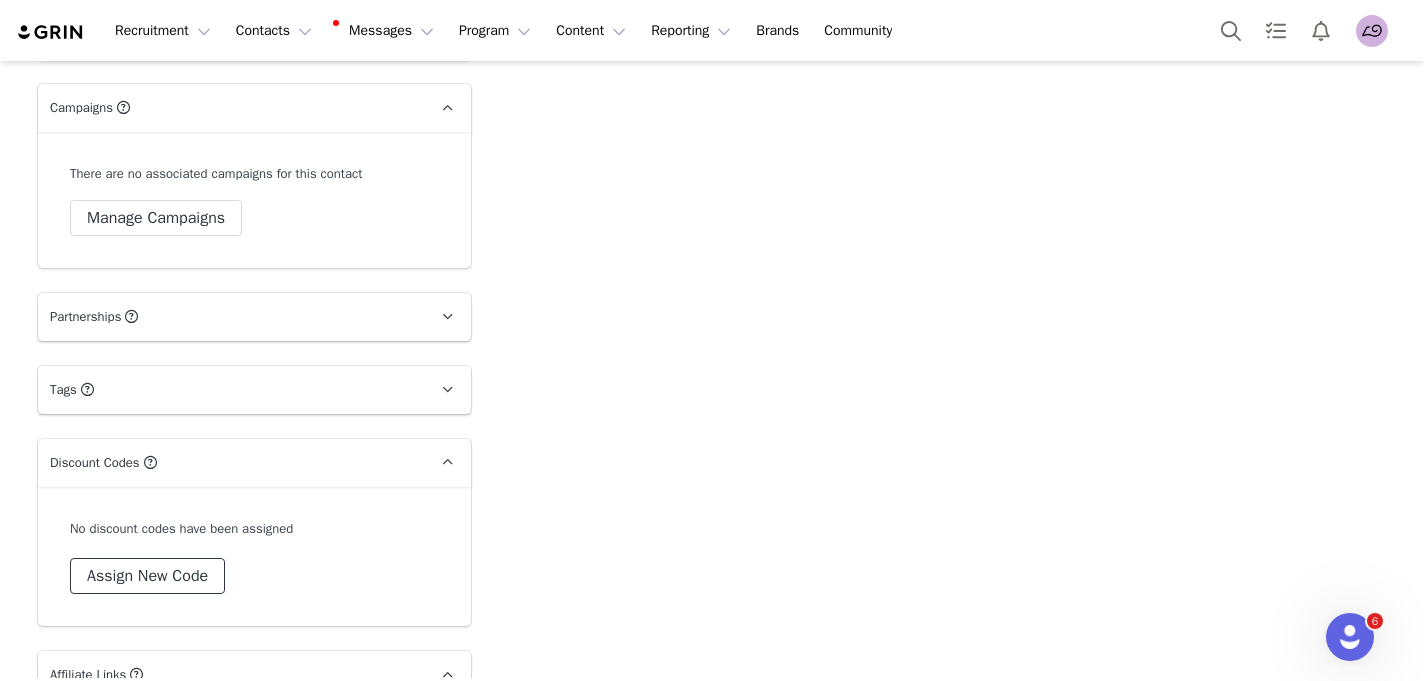 click on "Assign New Code" at bounding box center (147, 576) 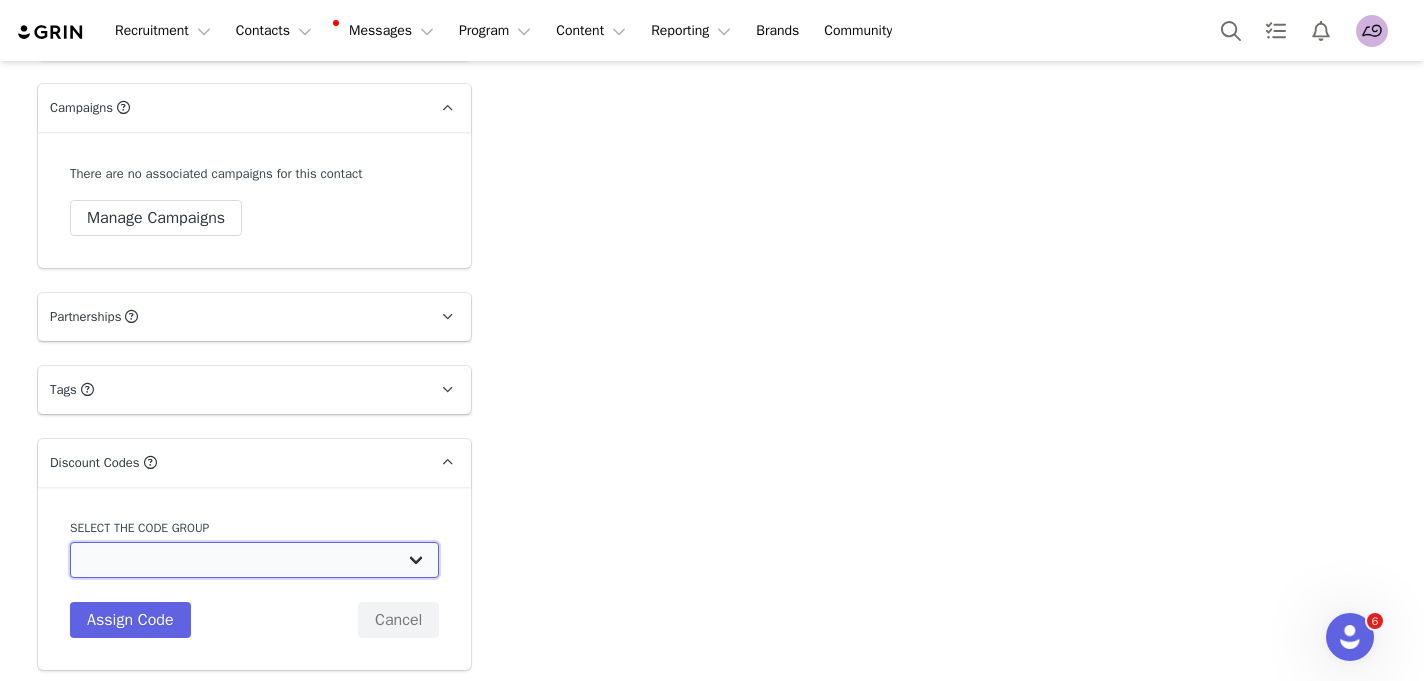 click on "Ruggable AU: Username10 codes   Ruggable: Username10 codes   Ruggable: Created in Shopify   Ruggable: Username10 Codes- Affiliate    Ruggable: NEW Affiliate Codes   Ruggable UK: Username10 codes" at bounding box center (254, 560) 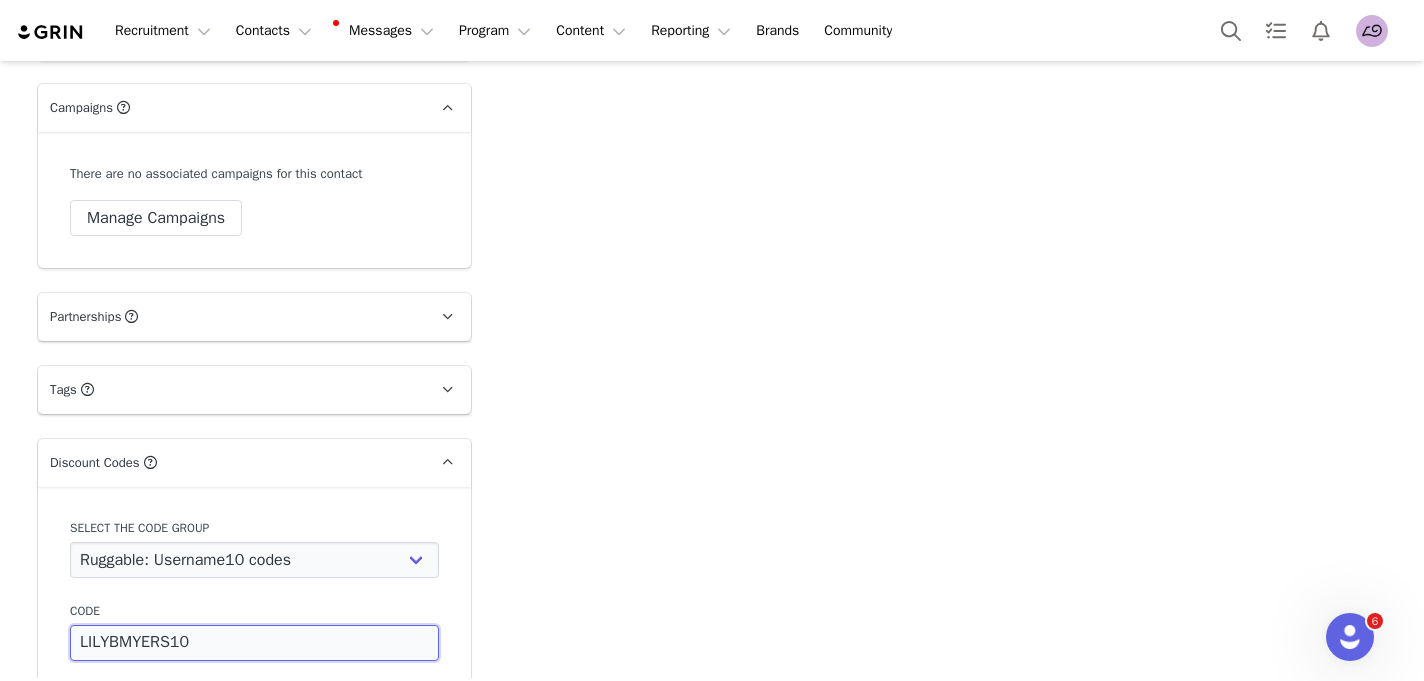 click on "LILYBMYERS10" at bounding box center (254, 643) 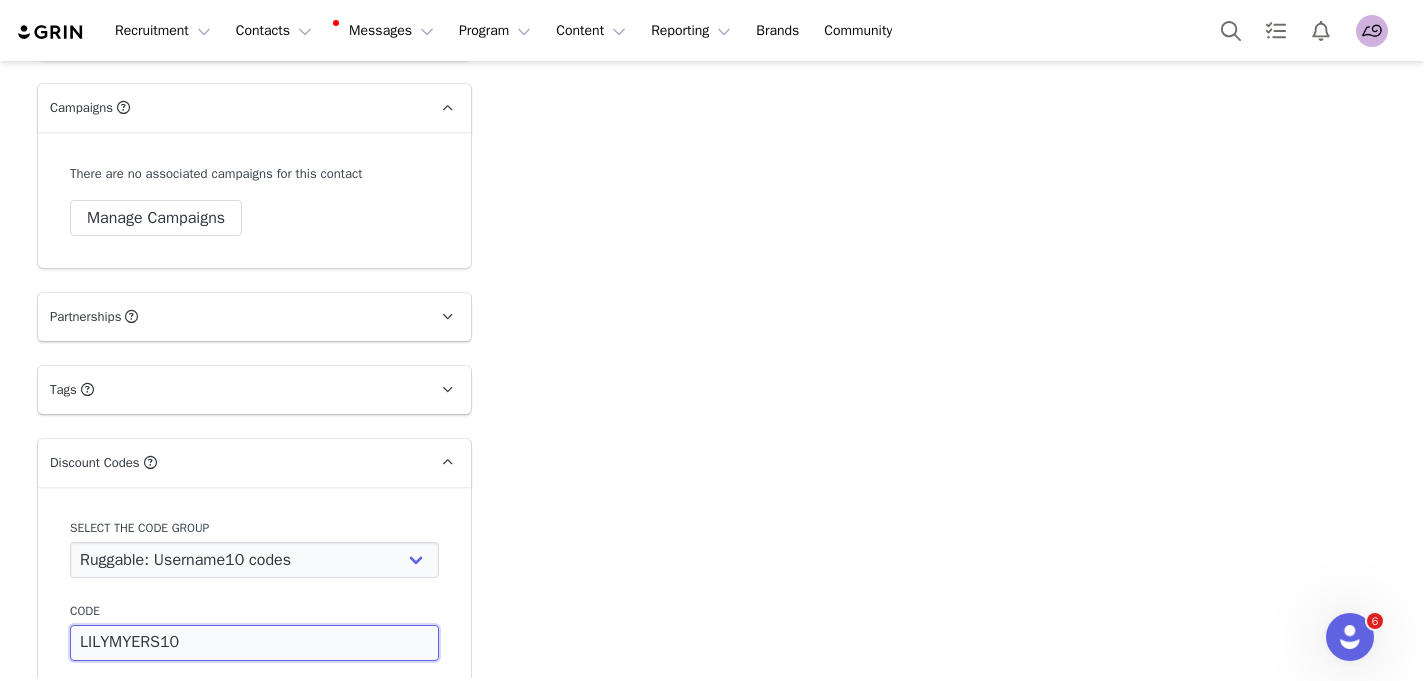 type on "LILYMYERS10" 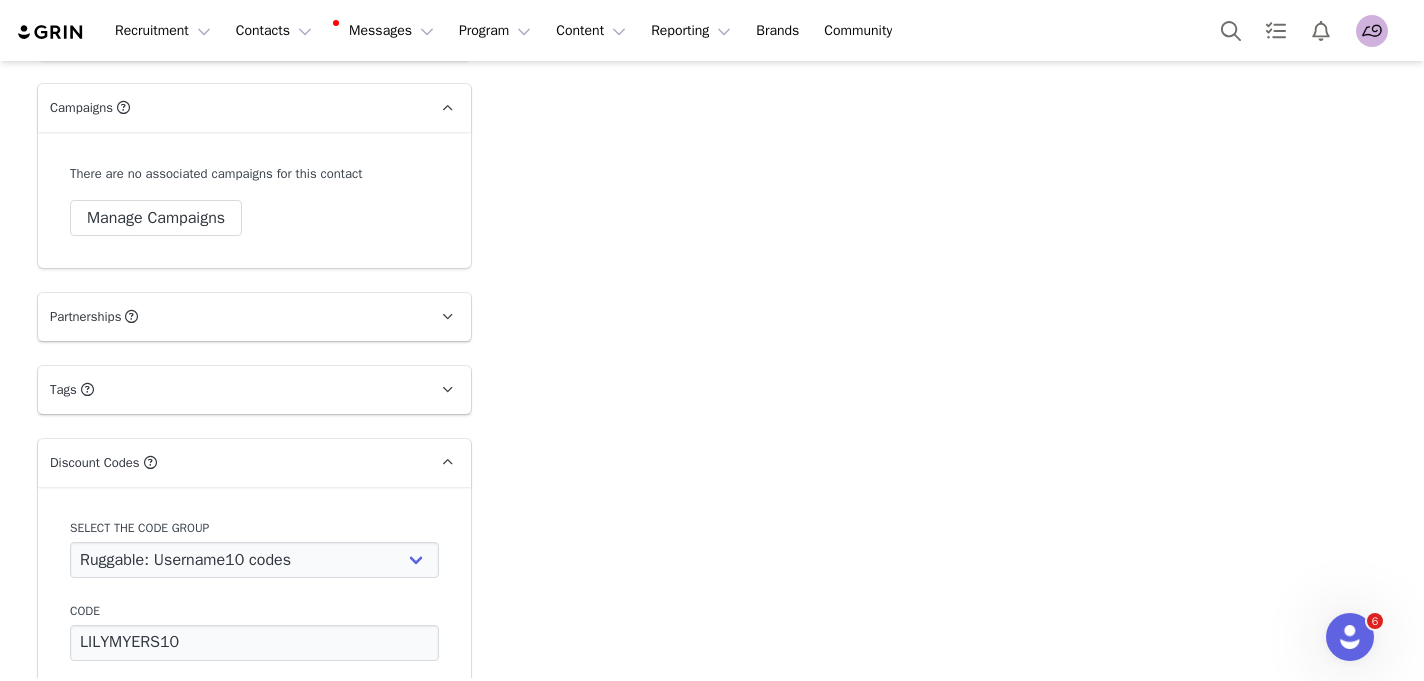 click on "Assign Code" at bounding box center (130, 703) 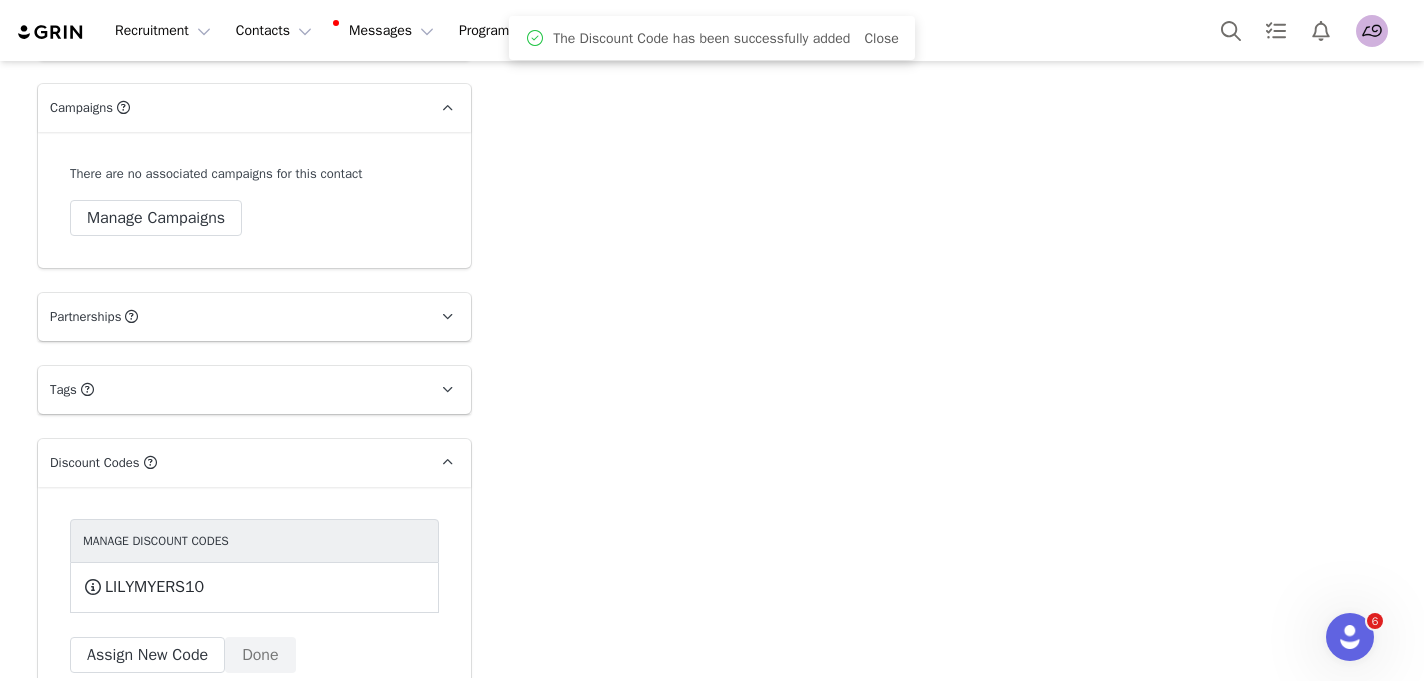 scroll, scrollTop: 5187, scrollLeft: 0, axis: vertical 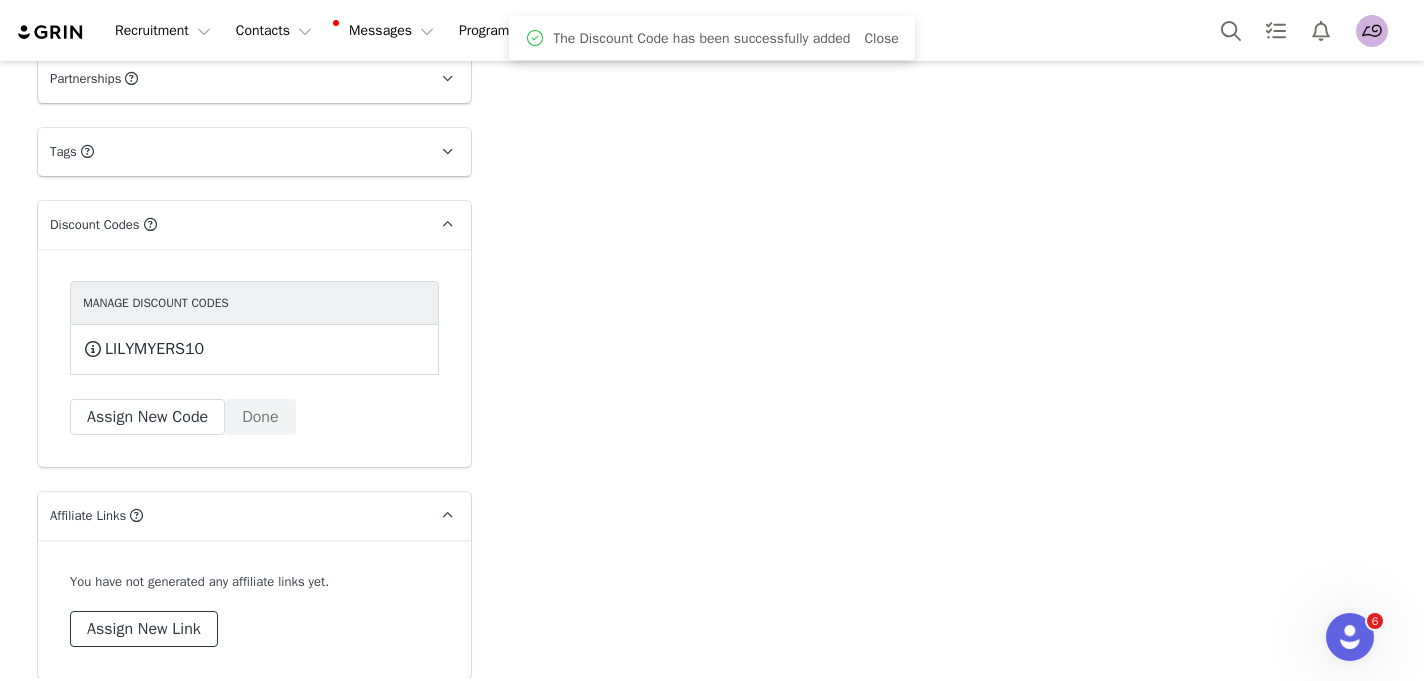 click on "Assign New Link" at bounding box center [144, 629] 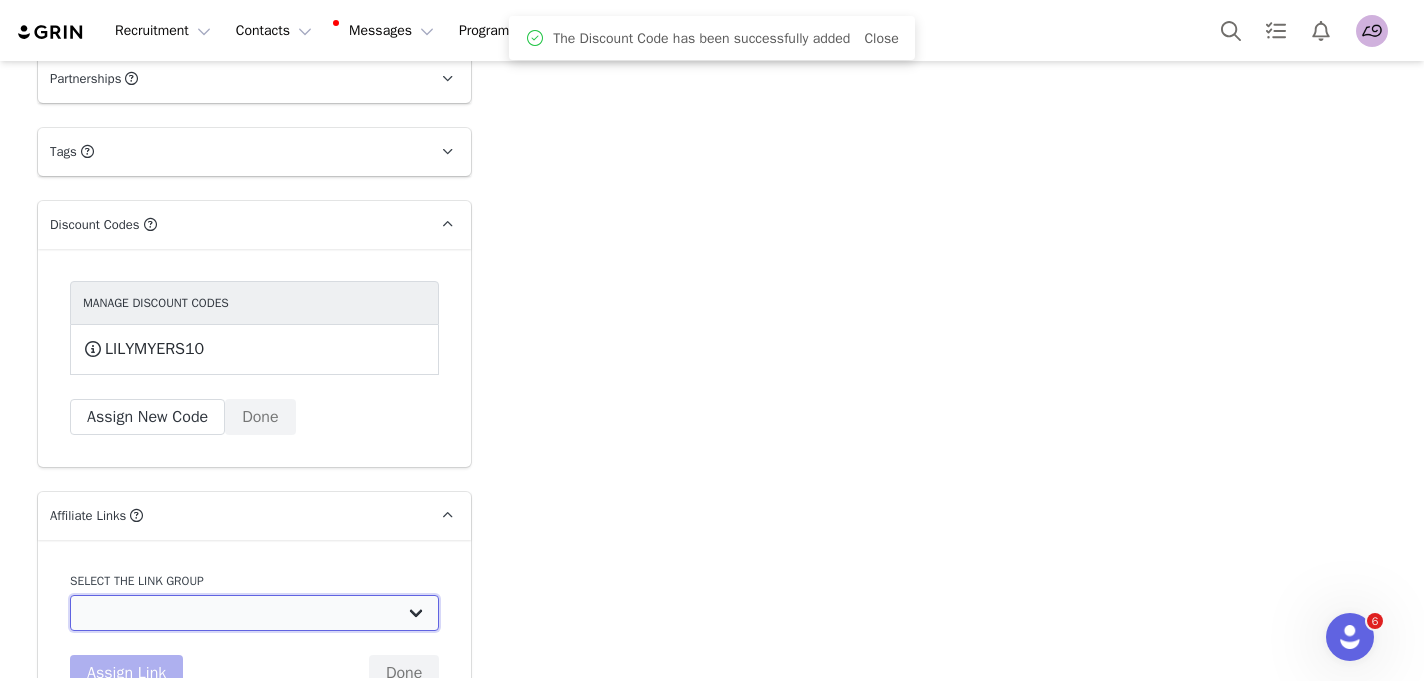click on "Instagram Tracking: https://ruggable.com/discount/[discount_code_group_8292]   TikTok Tracking: https://ruggable.com/discount/[discount_code_group_8292]   YouTube Tracking: https://ruggable.com/discount/[discount_code_group_8292]   Affiliate Tracking: https://ruggable.com/discount/[discount_code_group_9502]   NEW Affiliate Tracking: https://ruggable.com/discount/[discount_code_group_10002181]   UK Social Tracking: https://ruggable.co.uk/discount/[discount_code_group_10002958]   AU Social Tracking: https://ruggable.com.au/discount/[discount_code_group_10003565]   US Social Tracking: https://ruggable.com/discount/[discount_code_group_8292]" at bounding box center [254, 613] 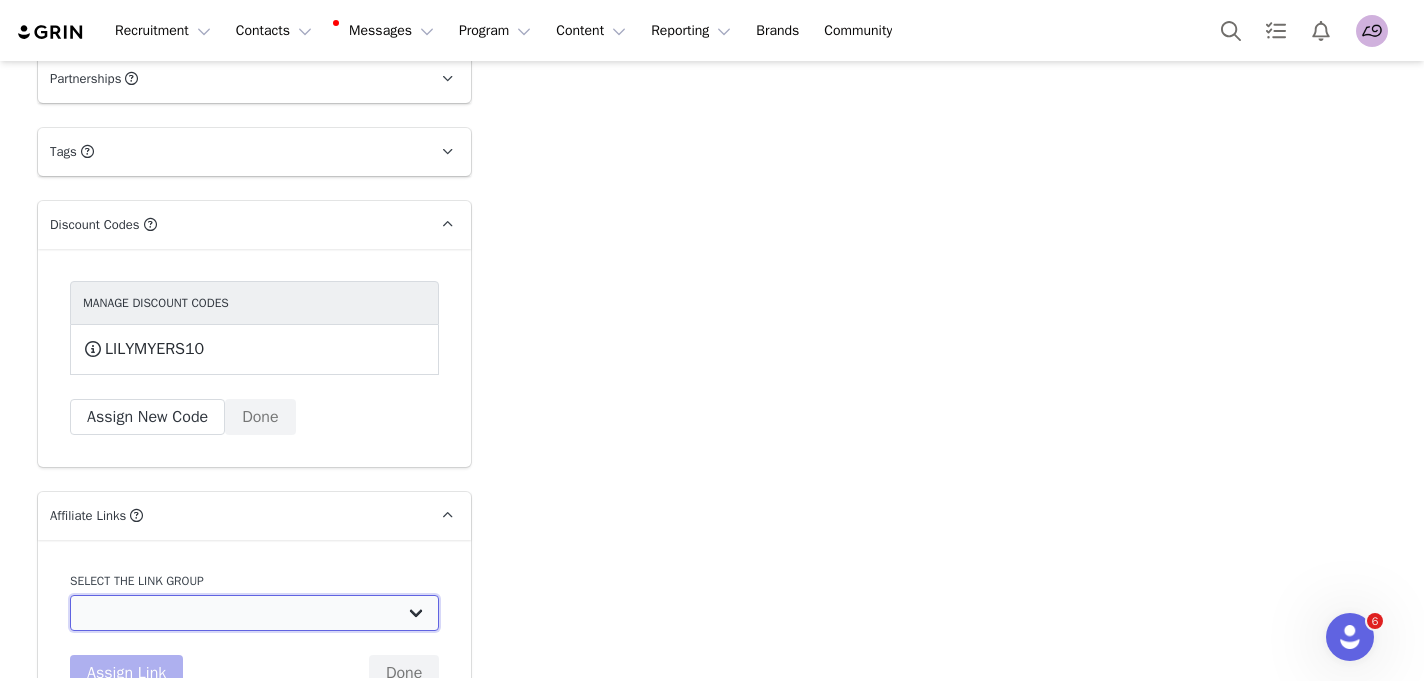 select on "22997" 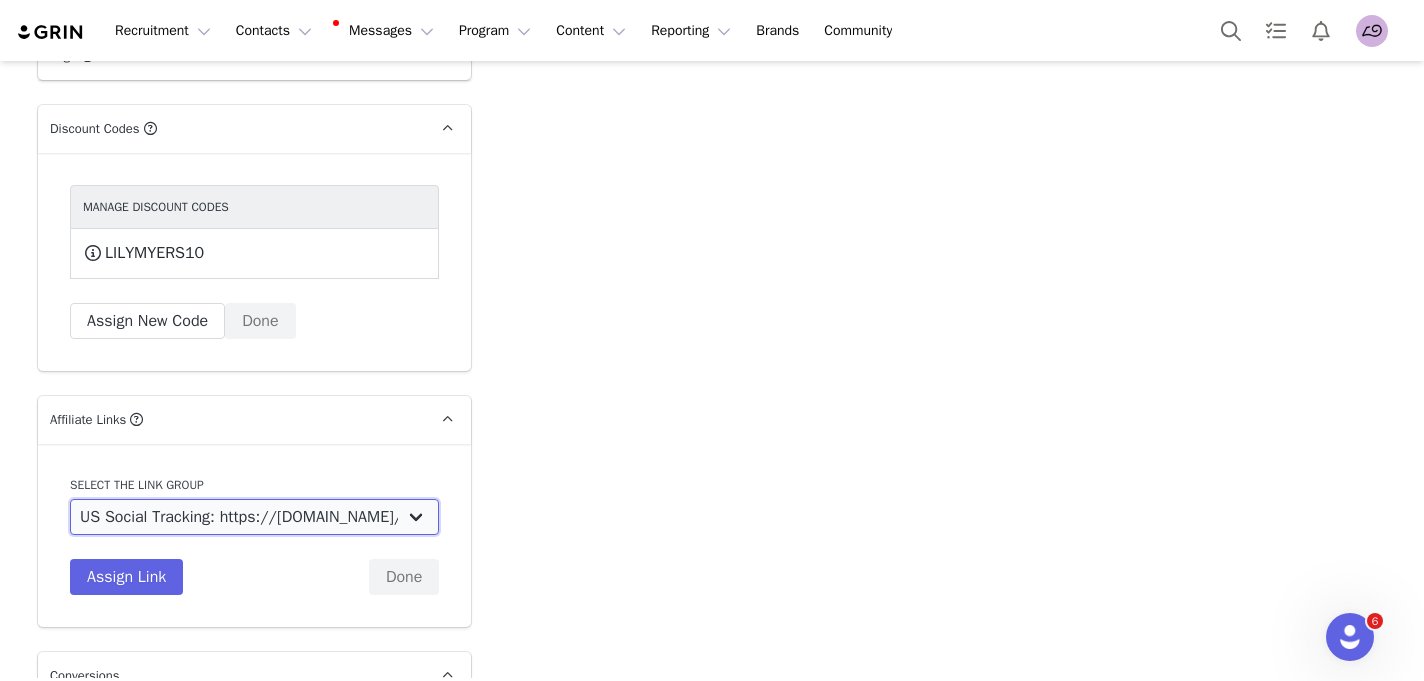 scroll, scrollTop: 5303, scrollLeft: 0, axis: vertical 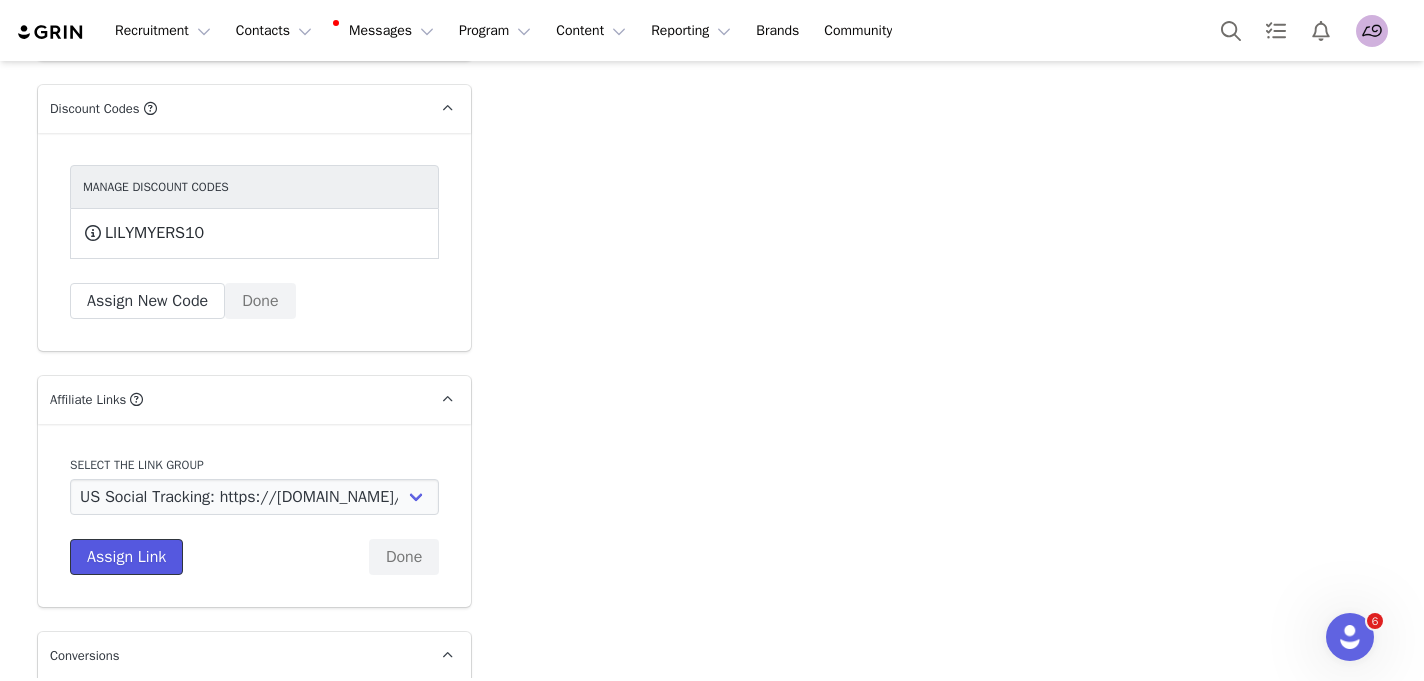 click on "Assign Link" at bounding box center (126, 557) 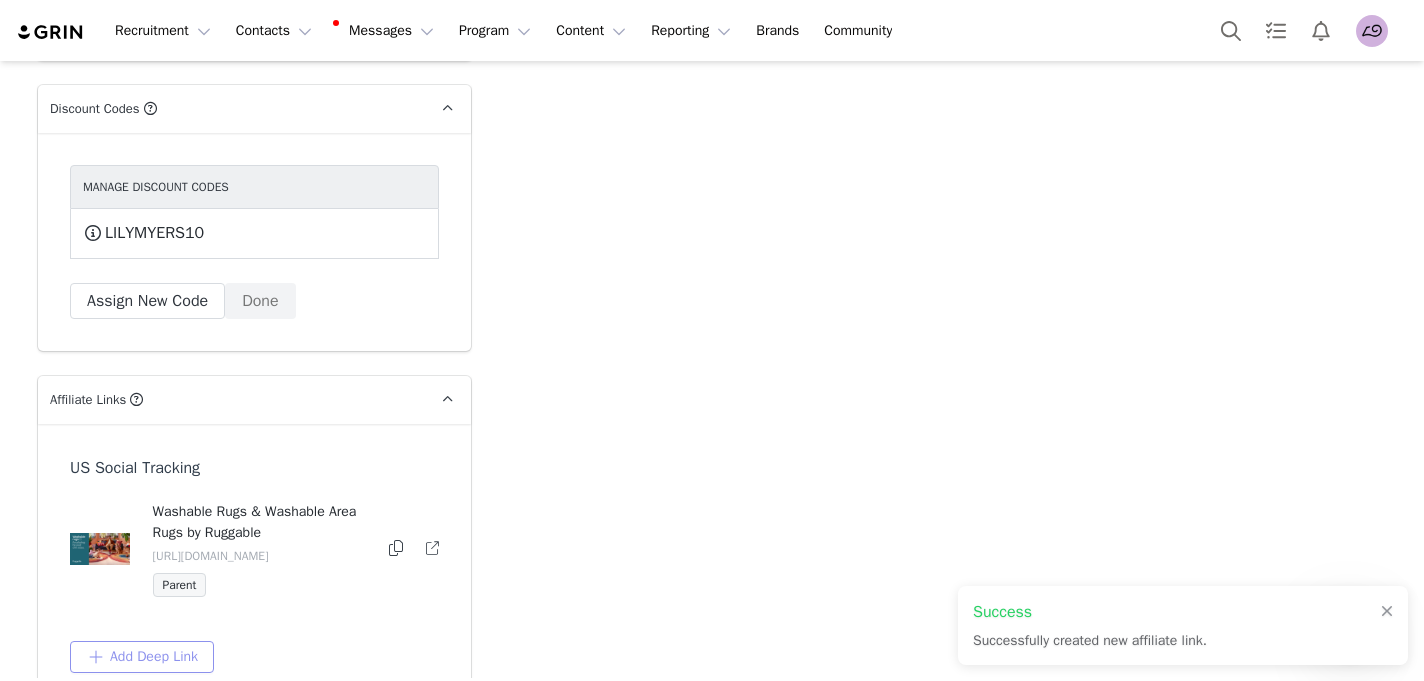 click on "Add Deep Link" at bounding box center (142, 657) 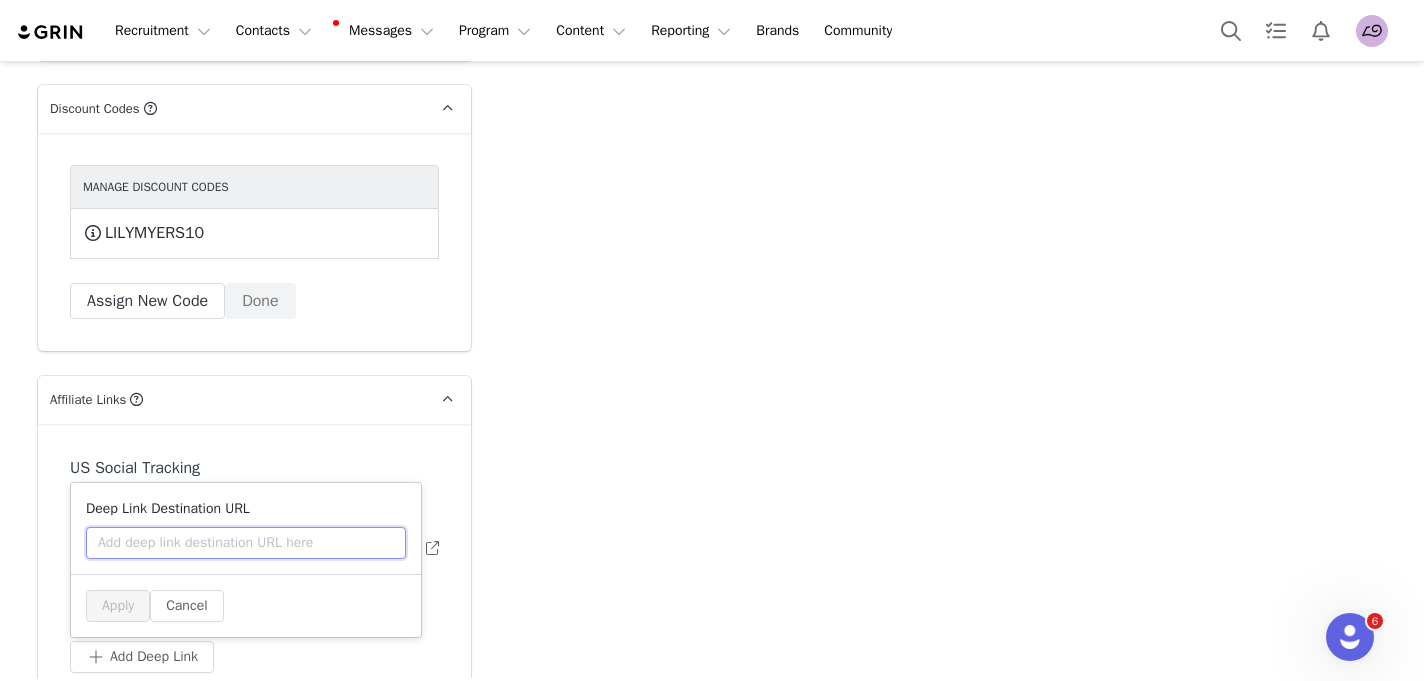 click at bounding box center [246, 543] 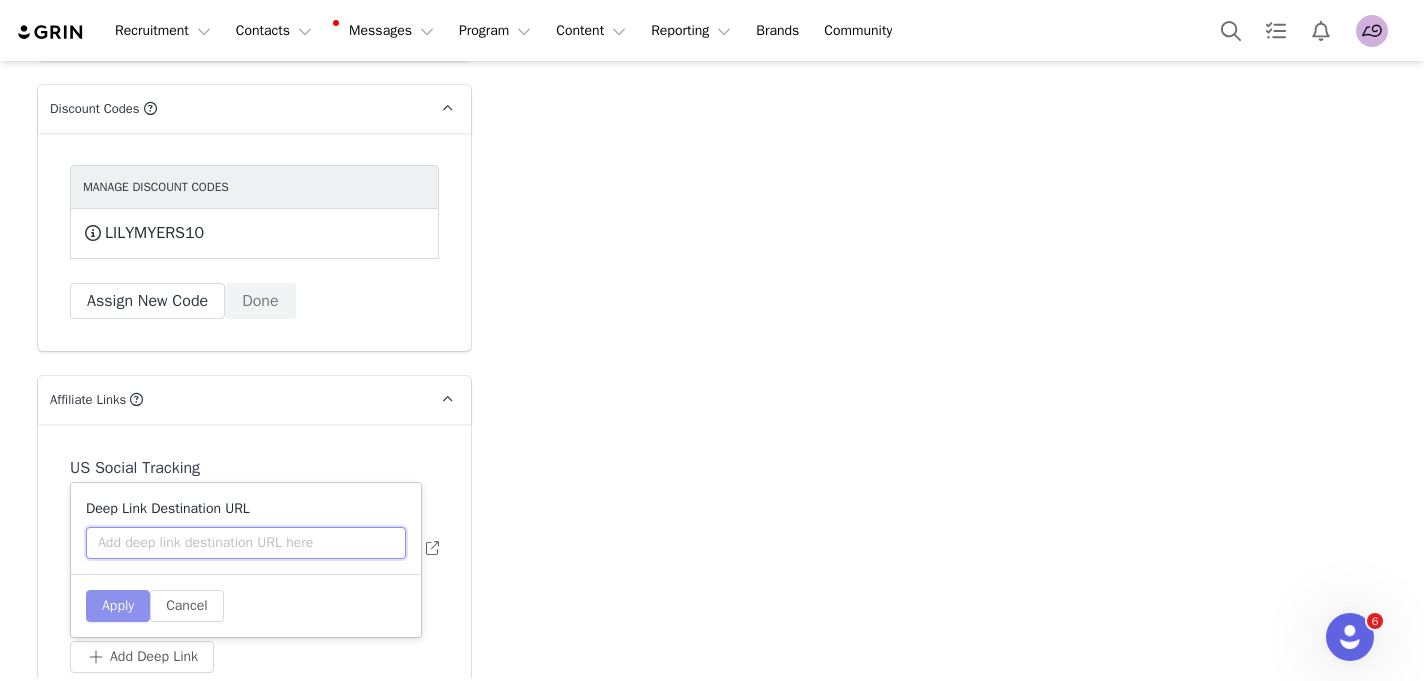 paste on "https://ruggable.com/collections/teen-rugs-and-dorm-rugs" 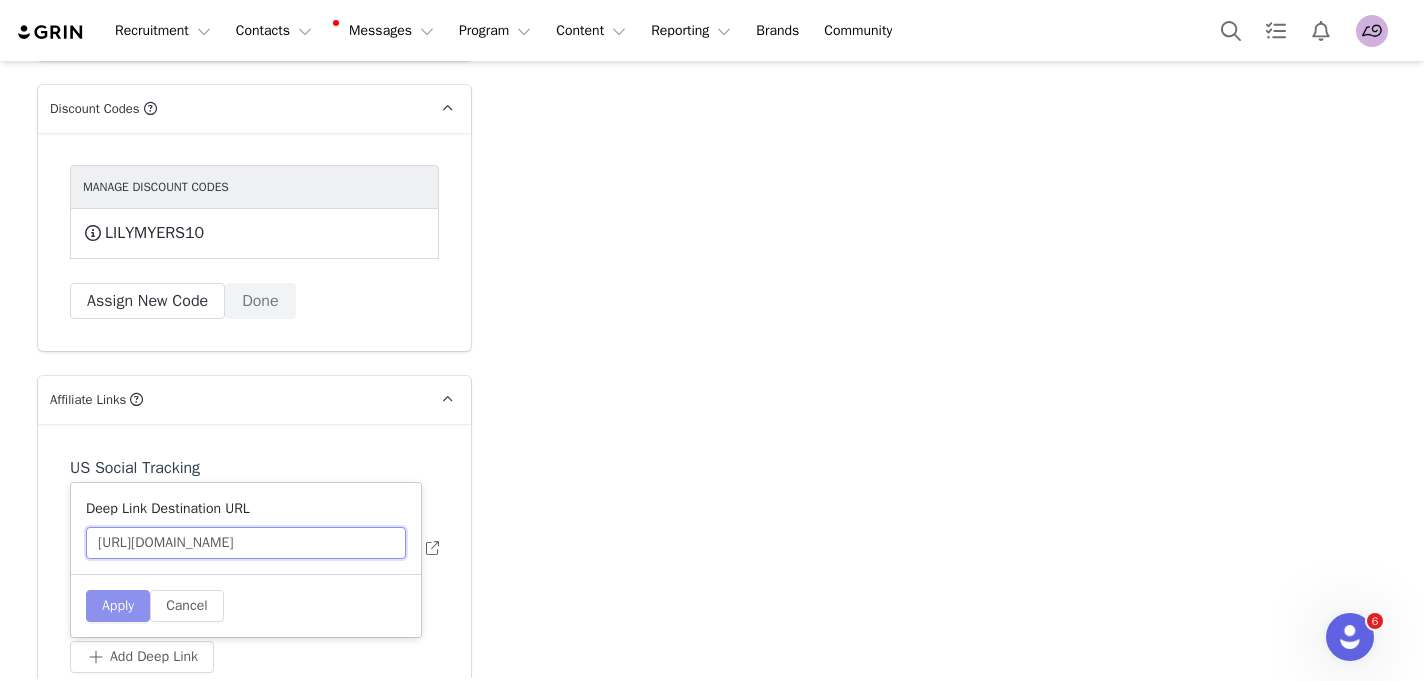 scroll, scrollTop: 0, scrollLeft: 86, axis: horizontal 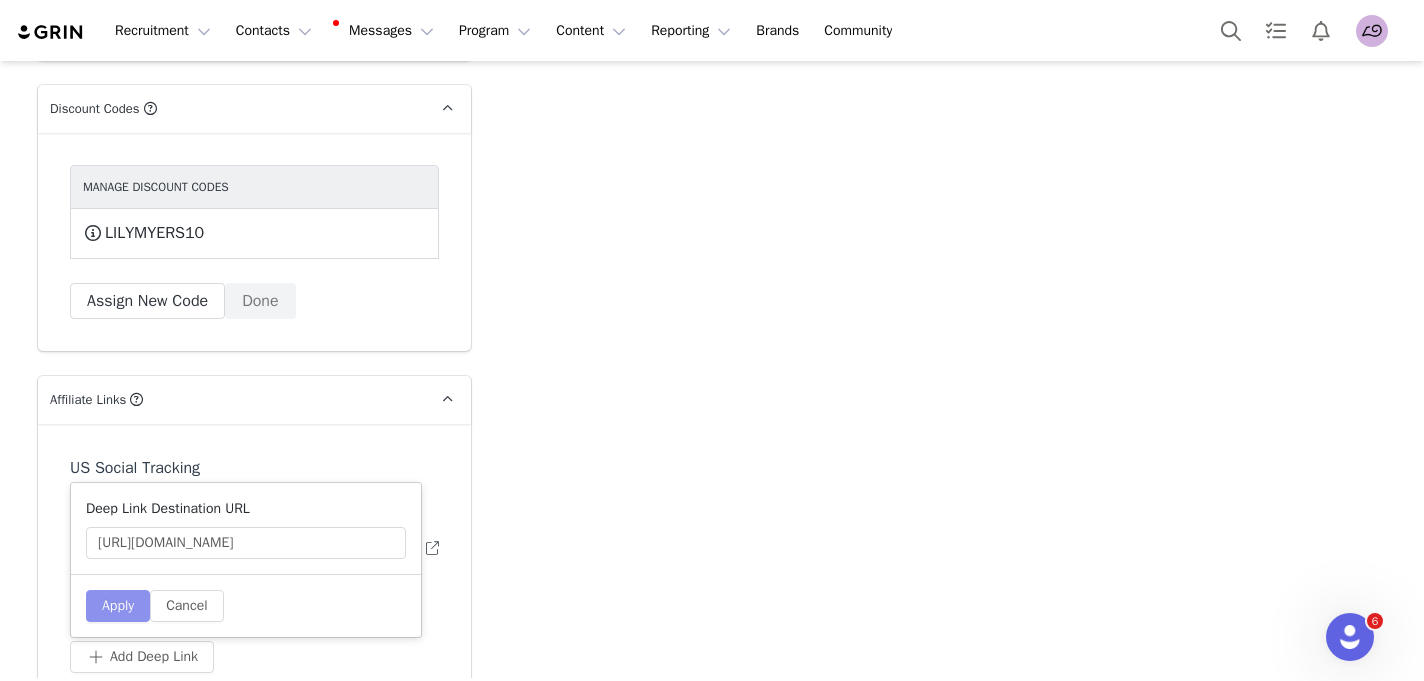 click on "Apply" at bounding box center (118, 606) 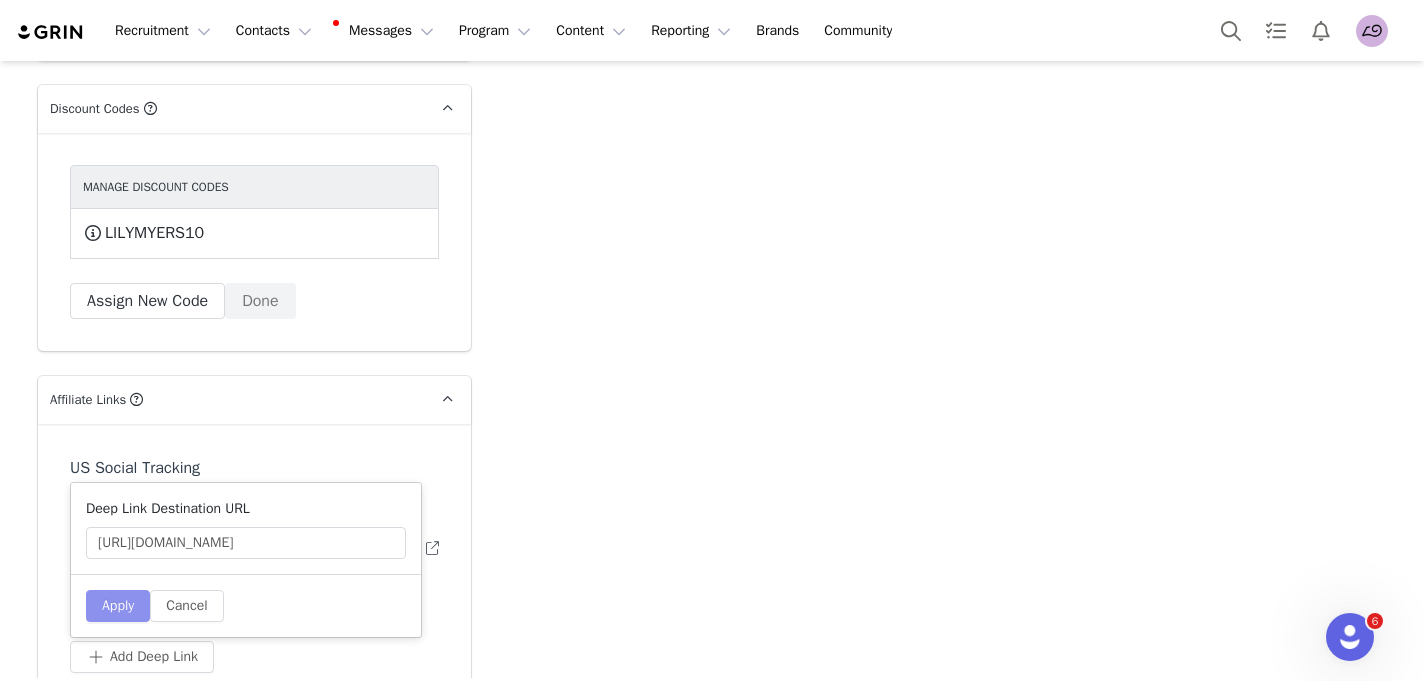 type 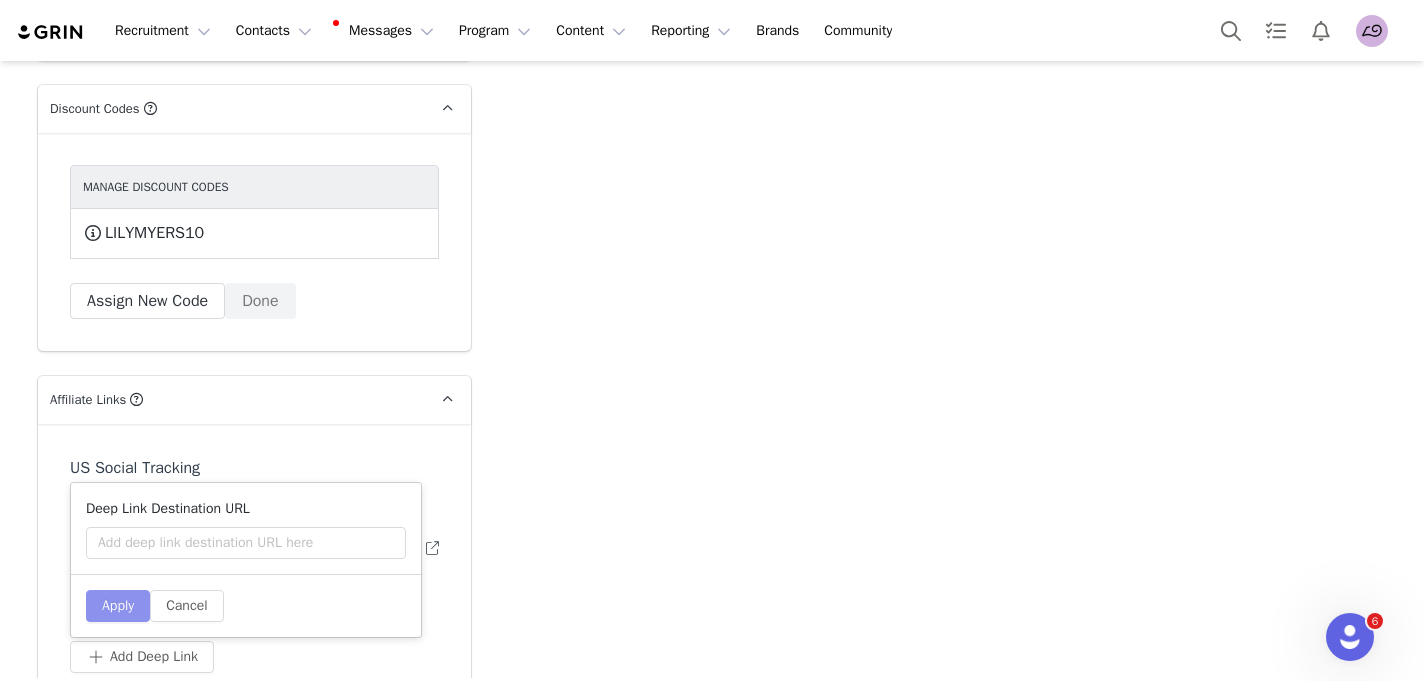 scroll, scrollTop: 0, scrollLeft: 0, axis: both 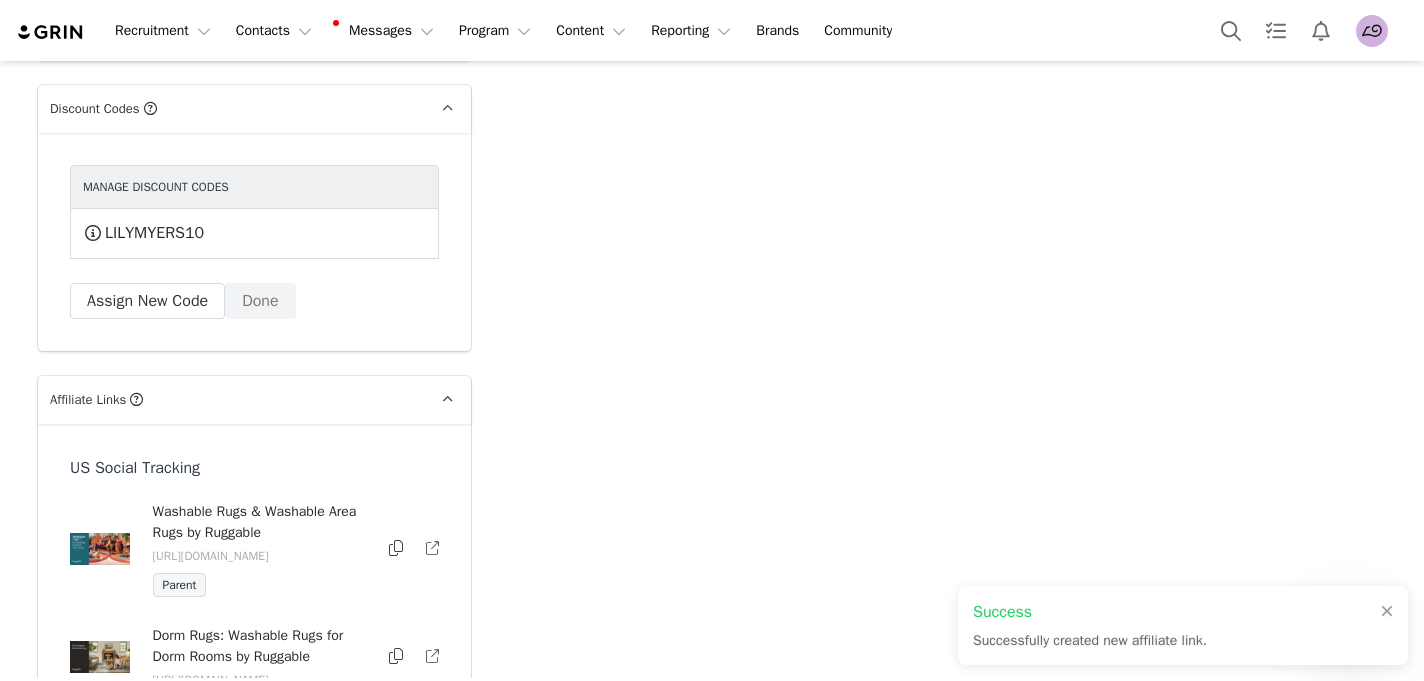 click at bounding box center [396, 656] 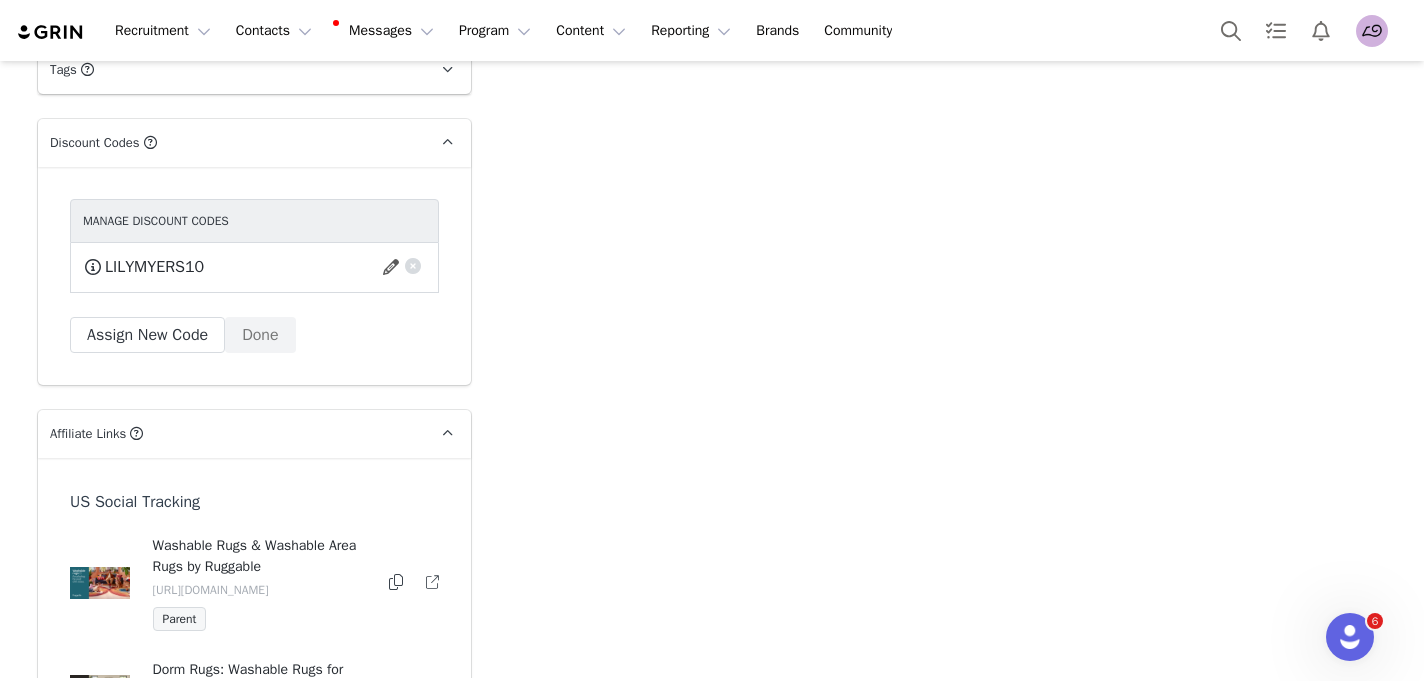 scroll, scrollTop: 5243, scrollLeft: 0, axis: vertical 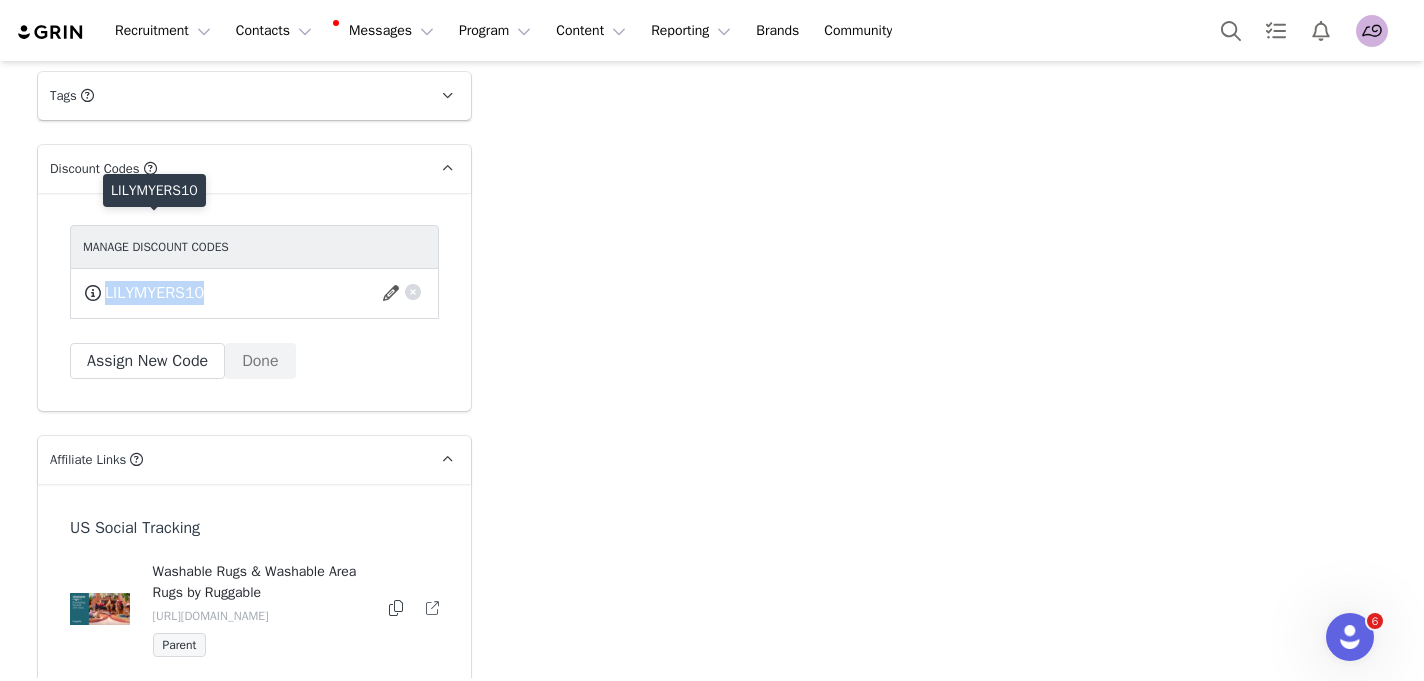 drag, startPoint x: 266, startPoint y: 236, endPoint x: 102, endPoint y: 234, distance: 164.01219 